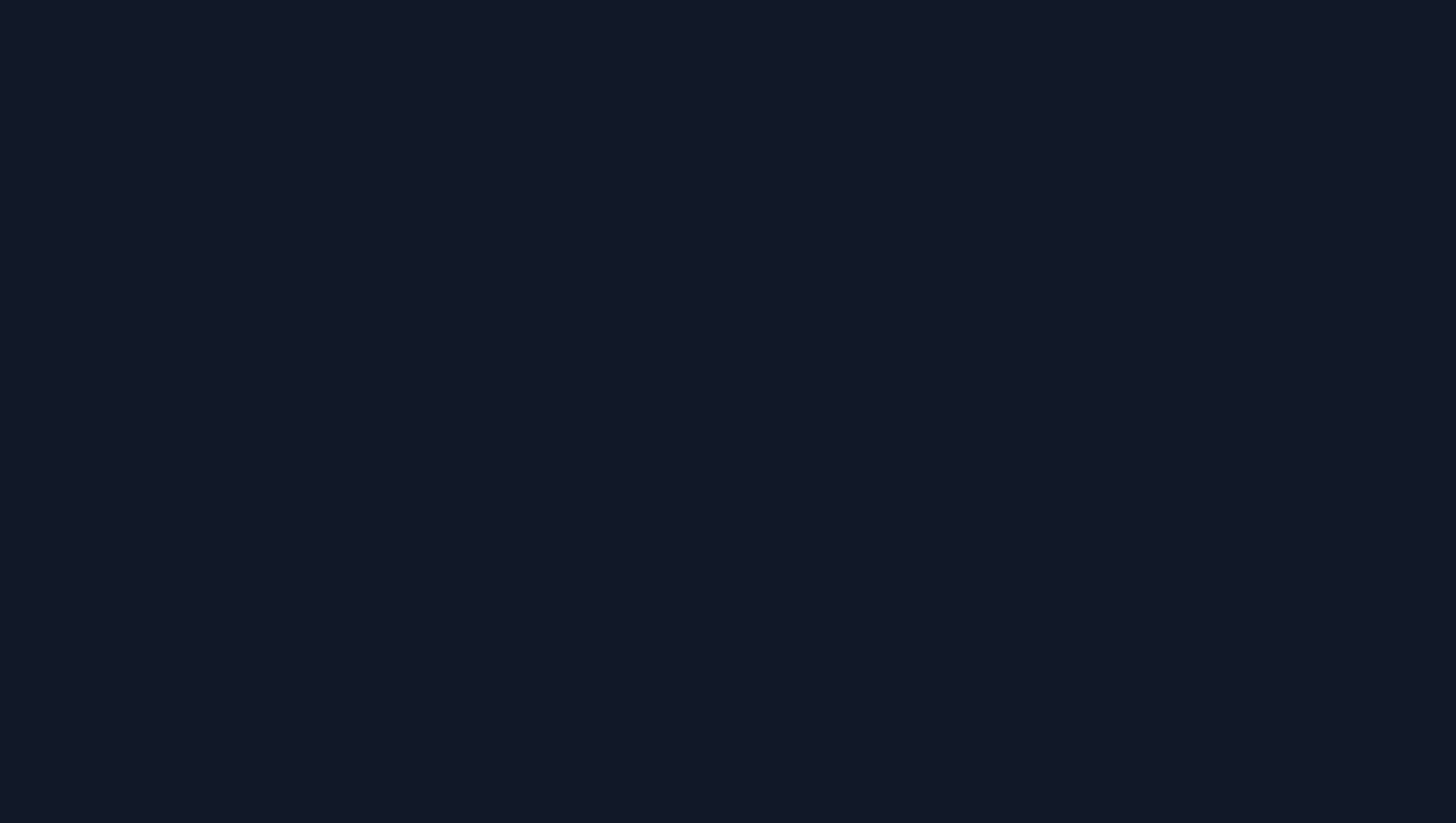 scroll, scrollTop: 0, scrollLeft: 0, axis: both 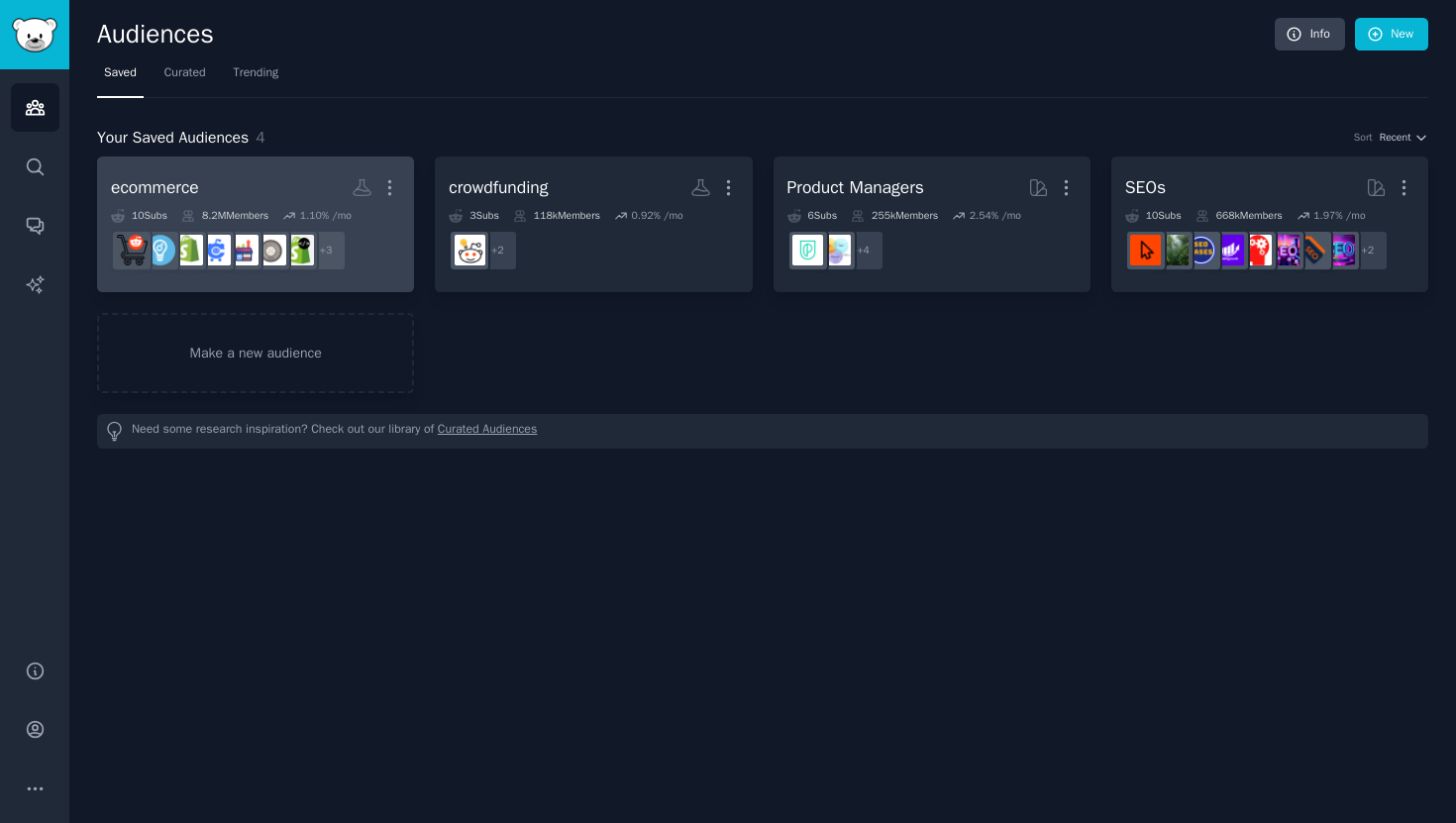 click on "ecommerce More" at bounding box center [256, 187] 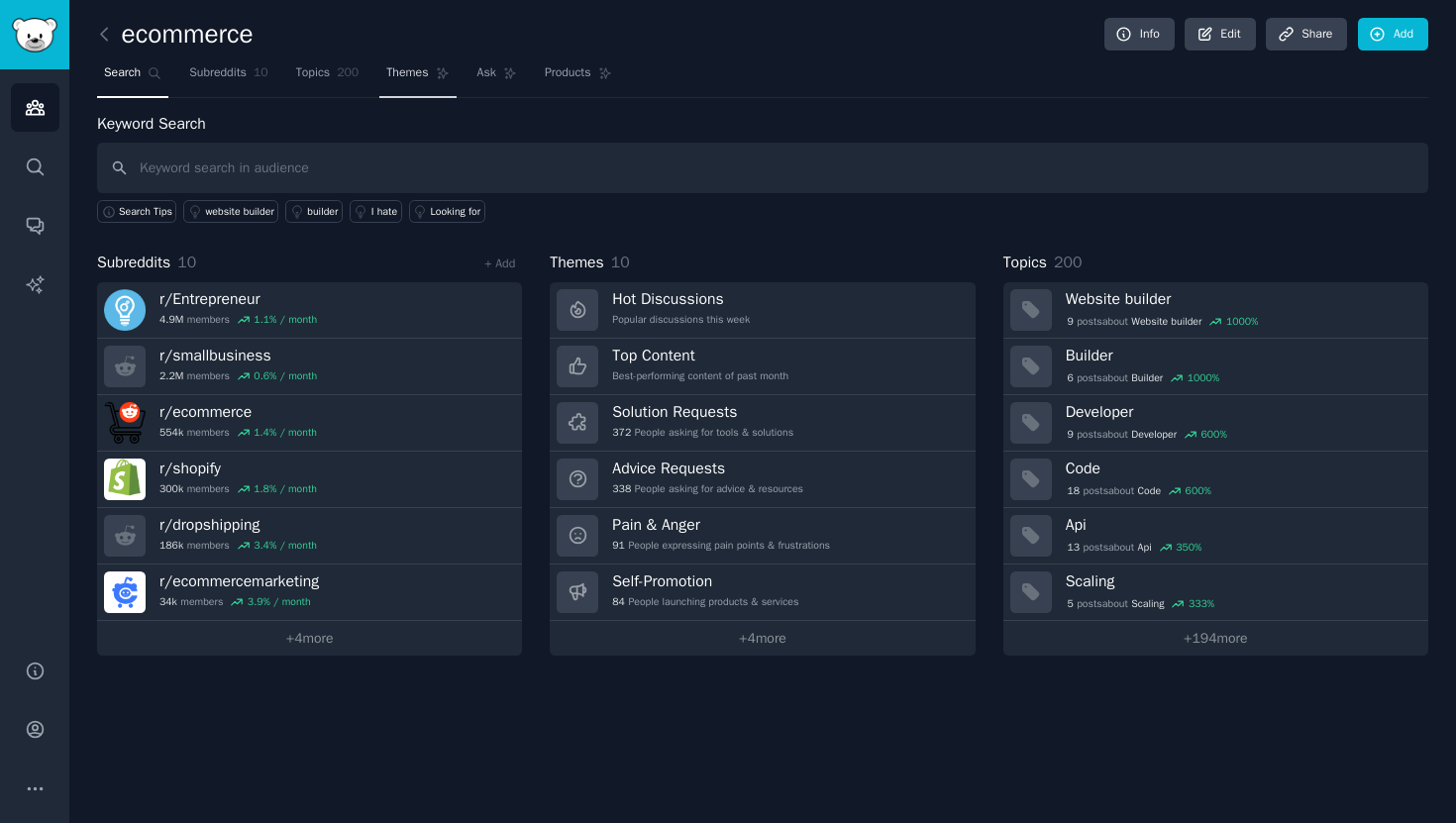 click on "Themes" at bounding box center (407, 73) 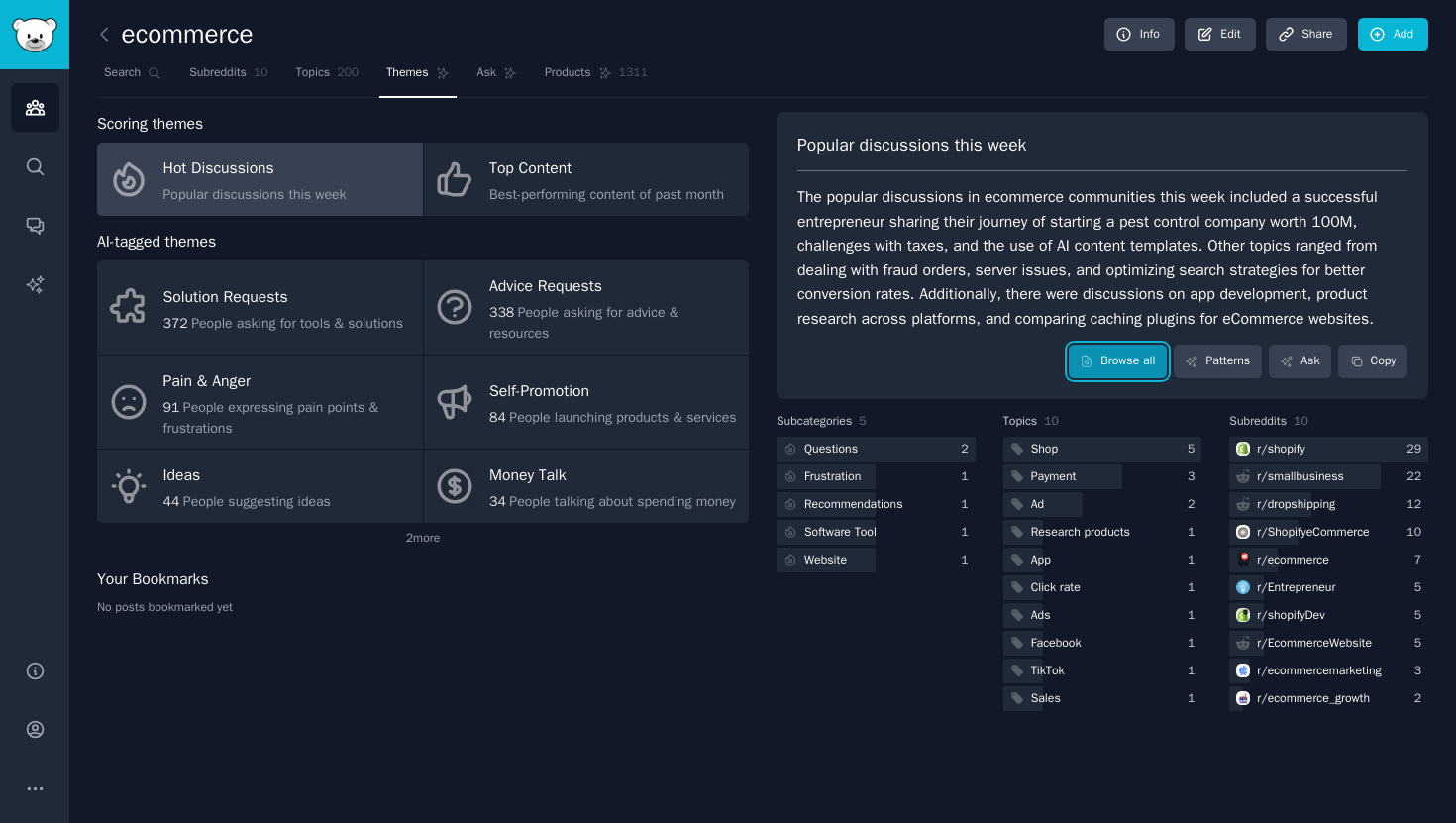 click on "Browse all" at bounding box center [1117, 361] 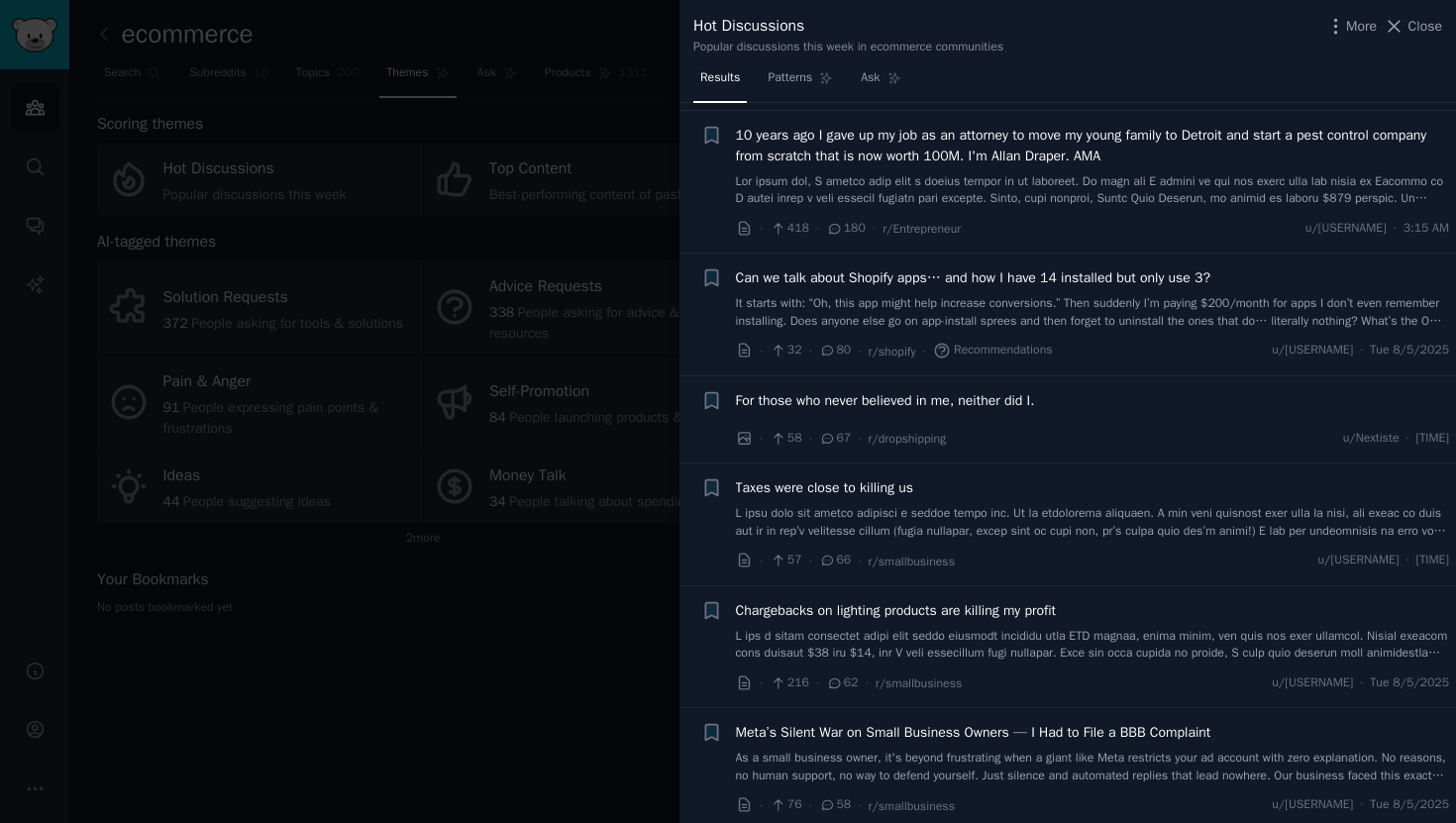 scroll, scrollTop: 203, scrollLeft: 0, axis: vertical 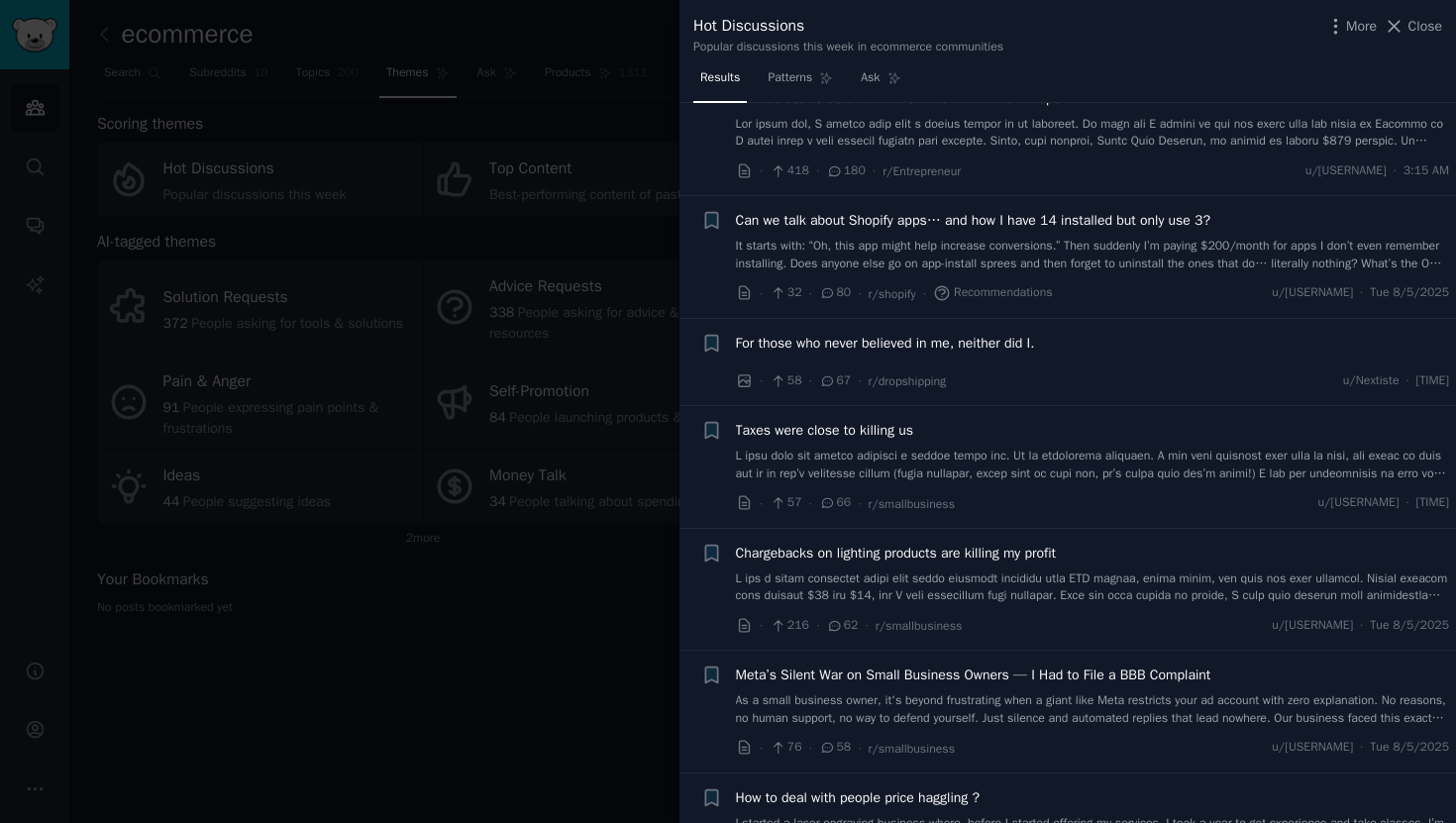 click on "It starts with: “Oh, this app might help increase conversions.”
Then suddenly I’m paying $200/month for apps I don’t even remember installing.
Does anyone else go on app-install sprees and then forget to uninstall the ones that do… literally nothing?
What’s the ONE app you actually think is worth every penny?" at bounding box center (1092, 255) 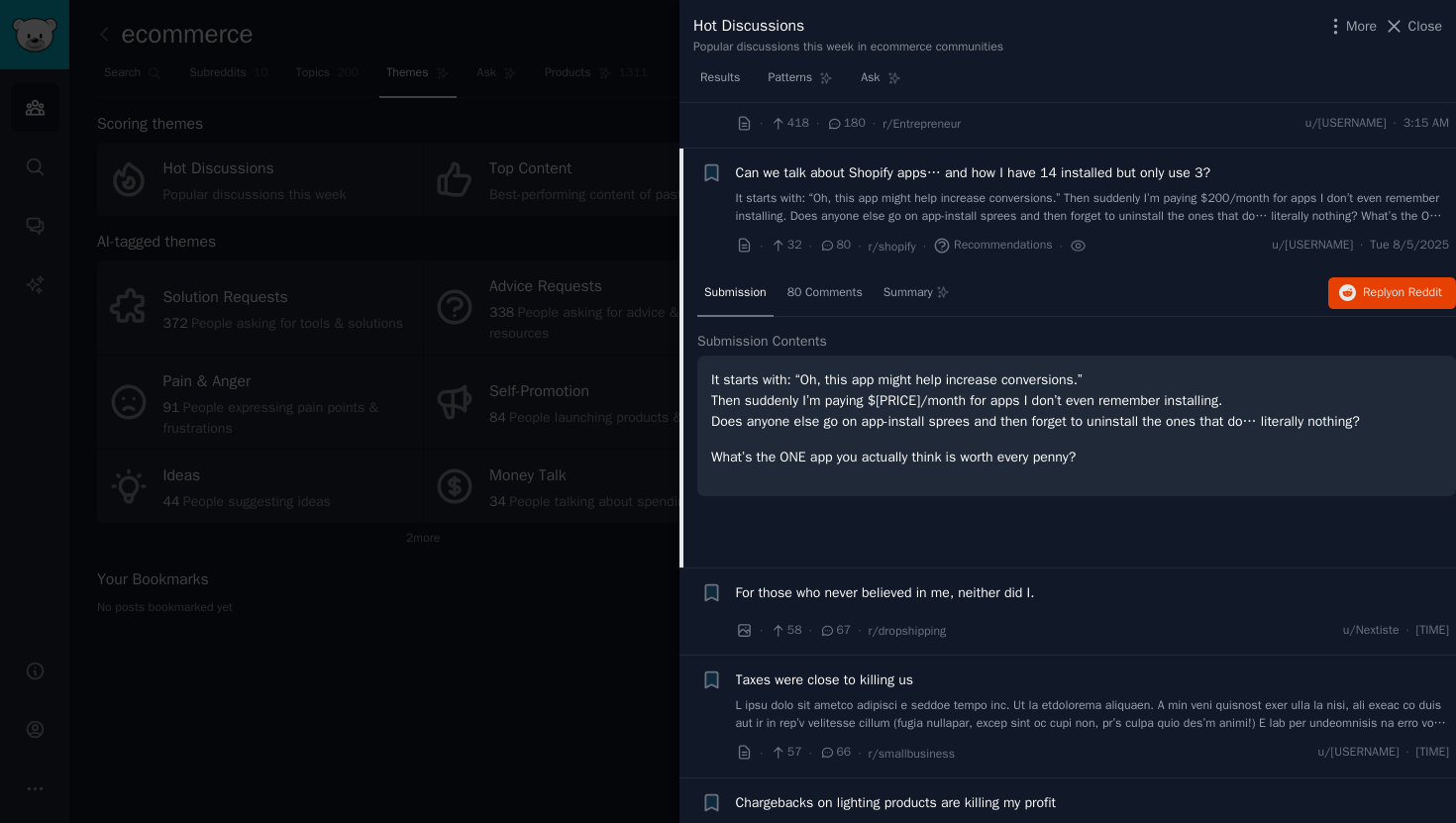 scroll, scrollTop: 296, scrollLeft: 0, axis: vertical 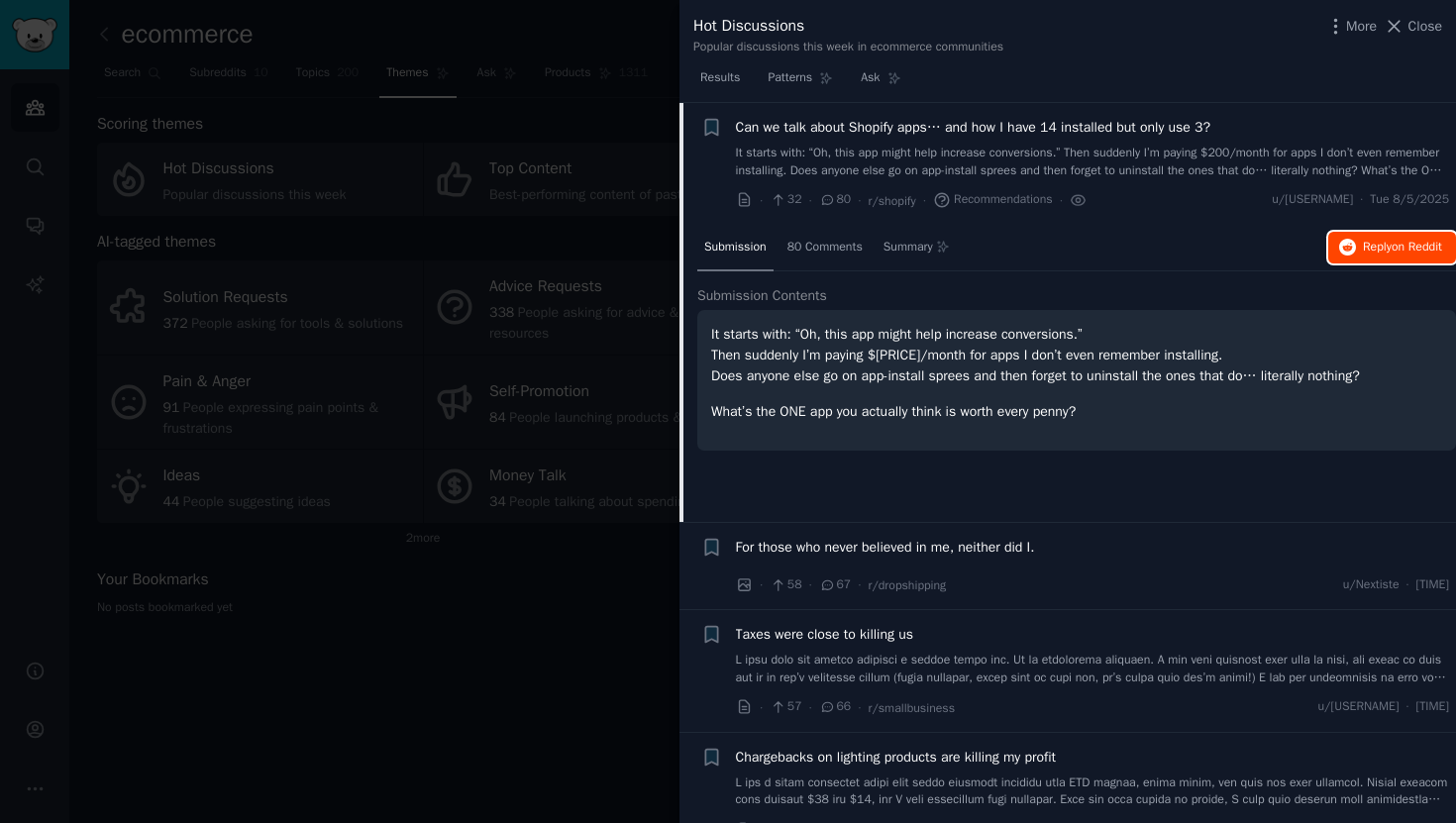 click on "Reply  on Reddit" at bounding box center [1403, 248] 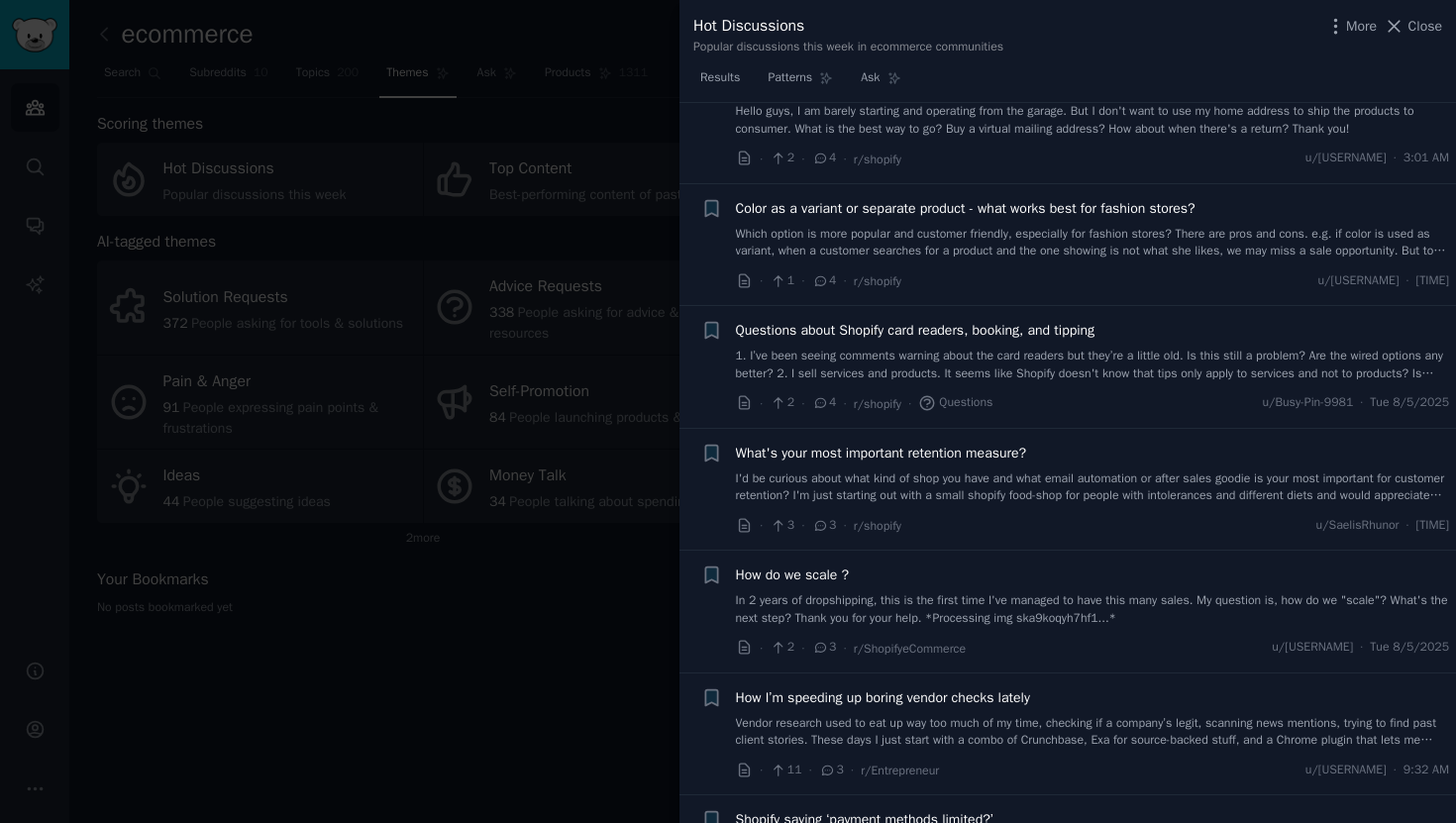 scroll, scrollTop: 4983, scrollLeft: 0, axis: vertical 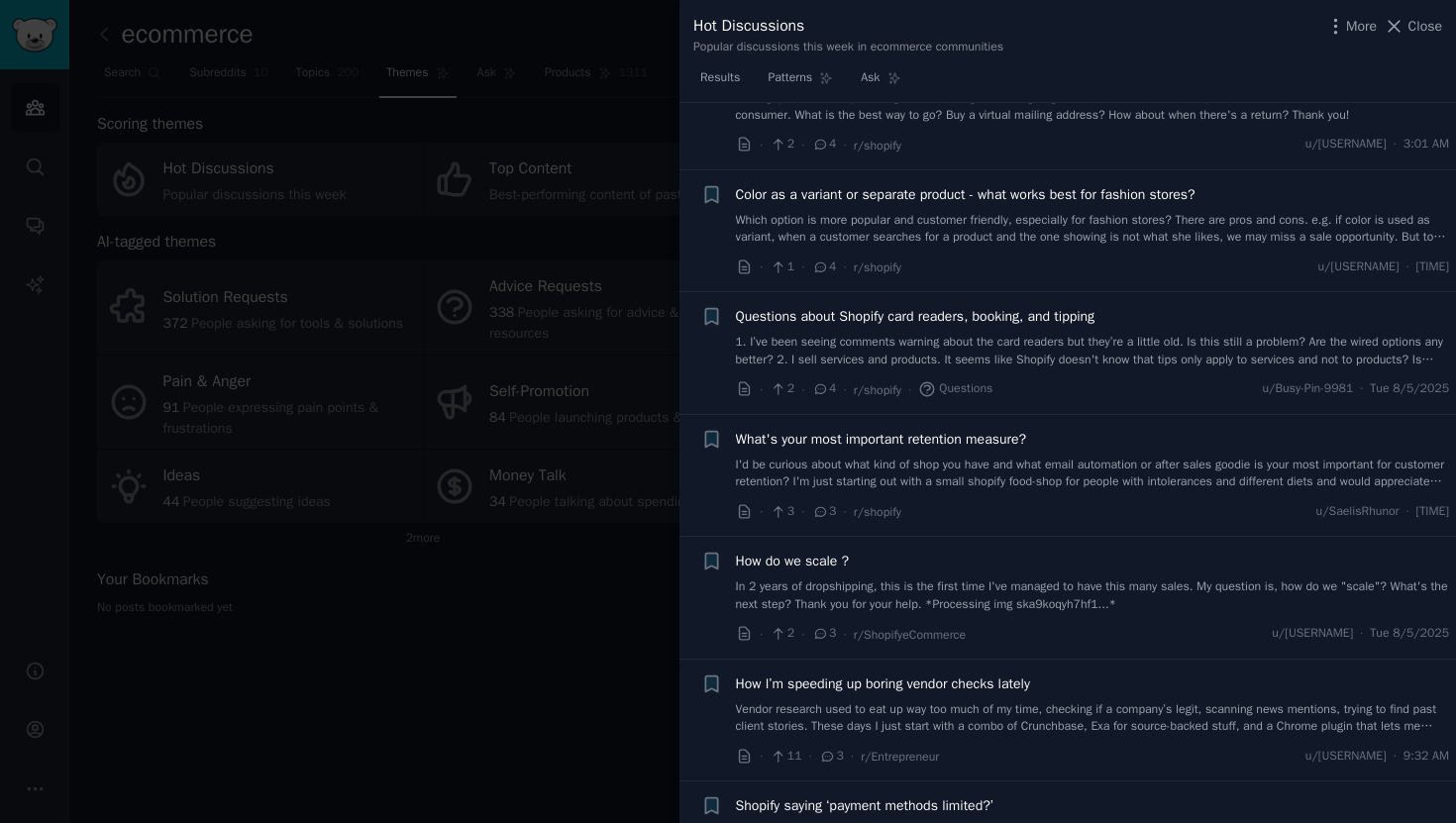 click on "1. I’ve been seeing comments warning about the card readers but they’re a little old. Is this still a problem? Are the wired options any better?
2. I sell services and products. It seems like Shopify doesn't know that tips only apply to services and not to products? Is there a good app that will help?
3. Is there a recommended booking and calendar app?" at bounding box center [1092, 351] 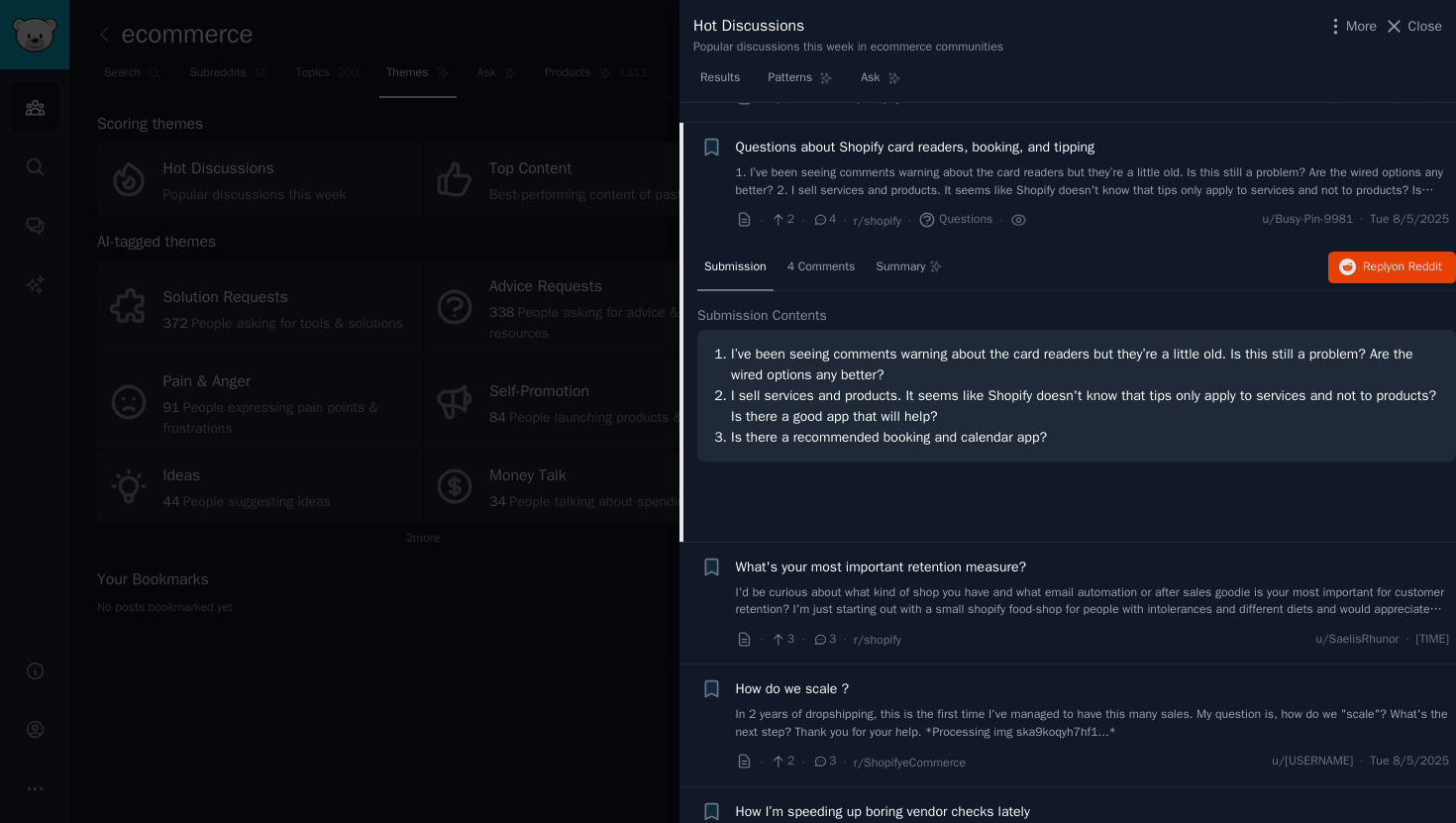 scroll, scrollTop: 4909, scrollLeft: 0, axis: vertical 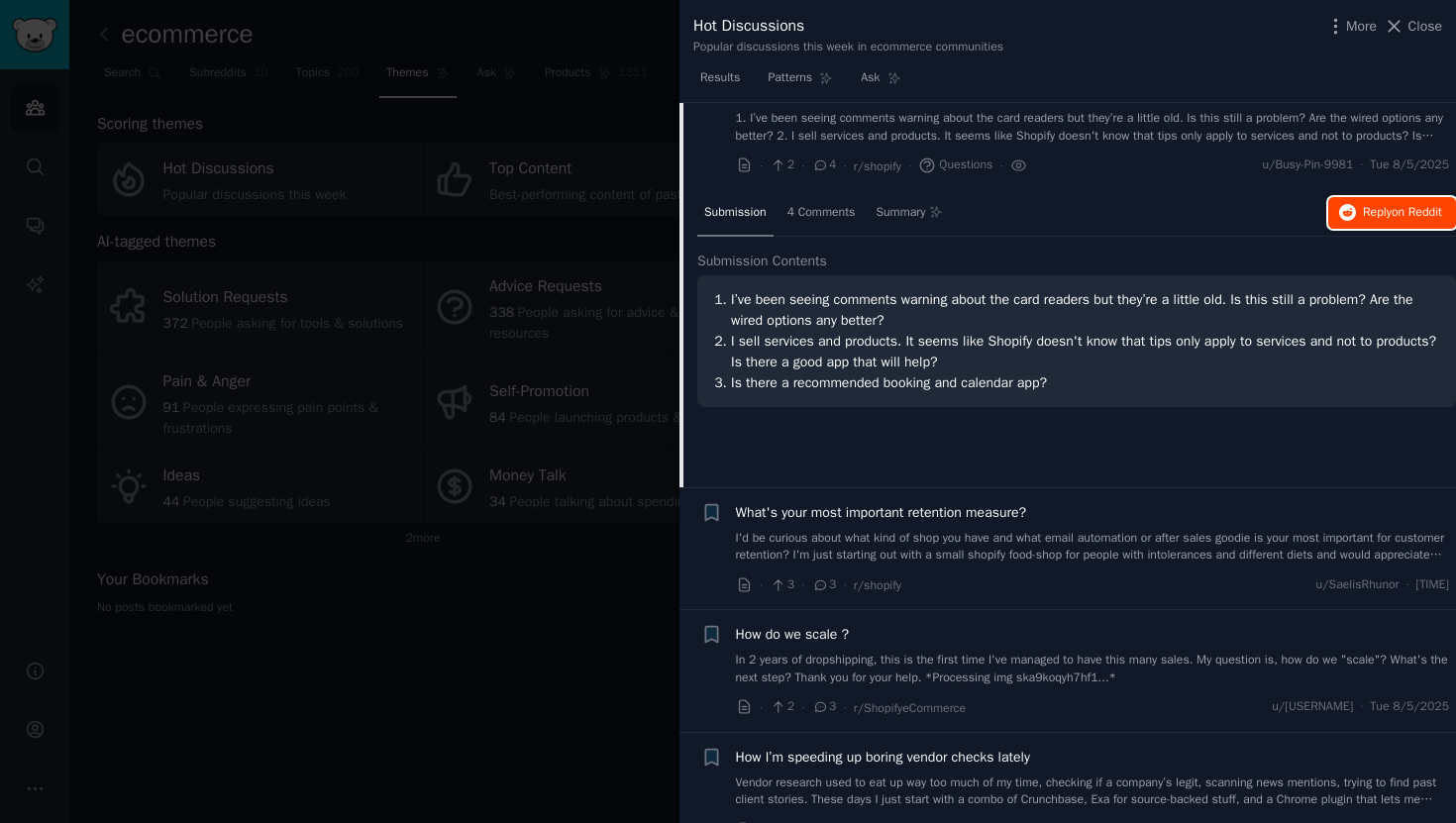 click on "Reply  on Reddit" at bounding box center (1403, 213) 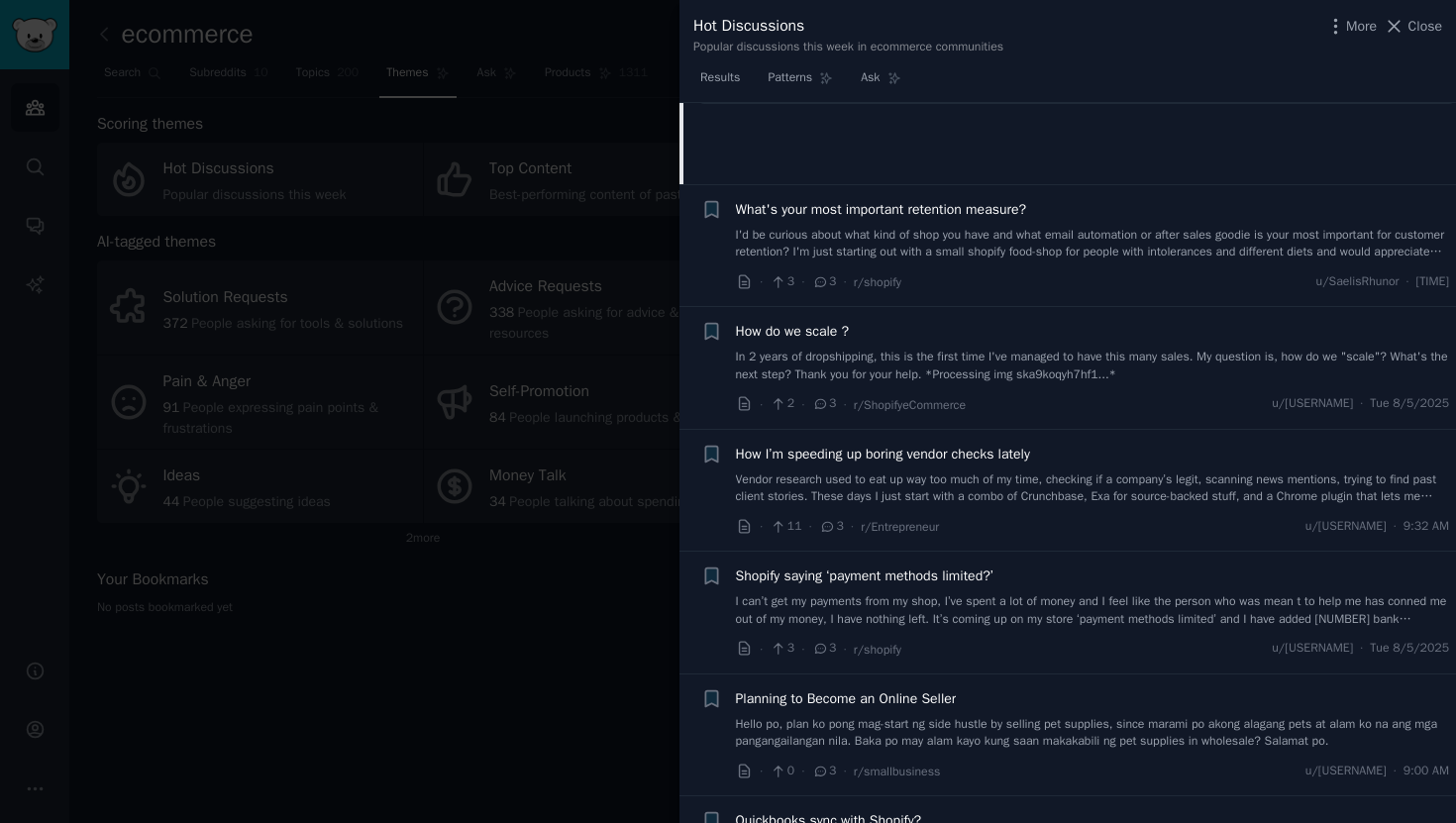 scroll, scrollTop: 5213, scrollLeft: 0, axis: vertical 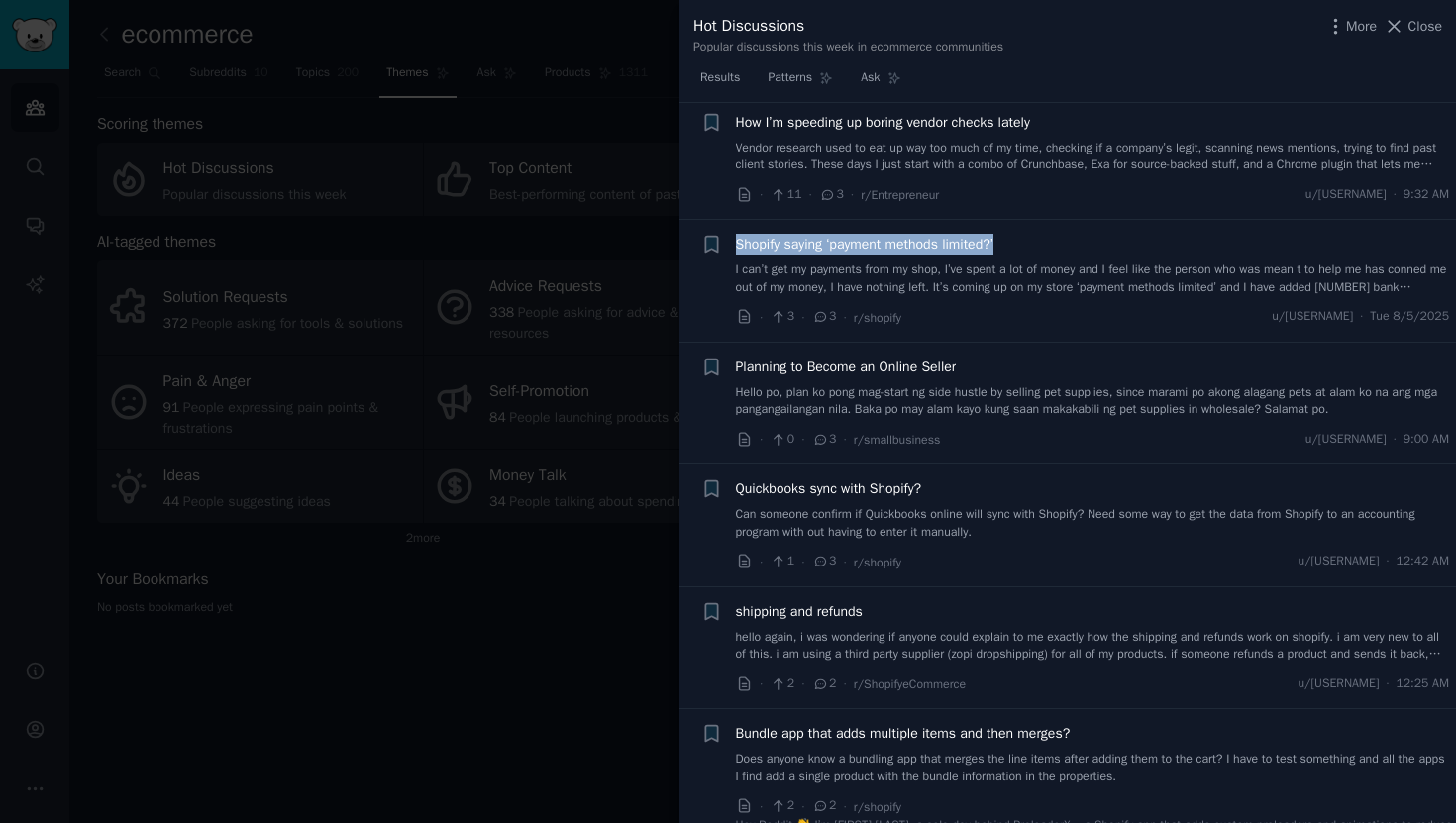 click on "I can’t get my payments from my shop, I’ve spent a lot of money and I feel like the person who was mean t to help me has conned me out of my money, I have nothing left. It’s coming up on my store ‘payment methods limited’ and I have added [NUMBER] bank accounts and still coming up. If anyone has any advice please let me know. Thanks." at bounding box center [1092, 278] 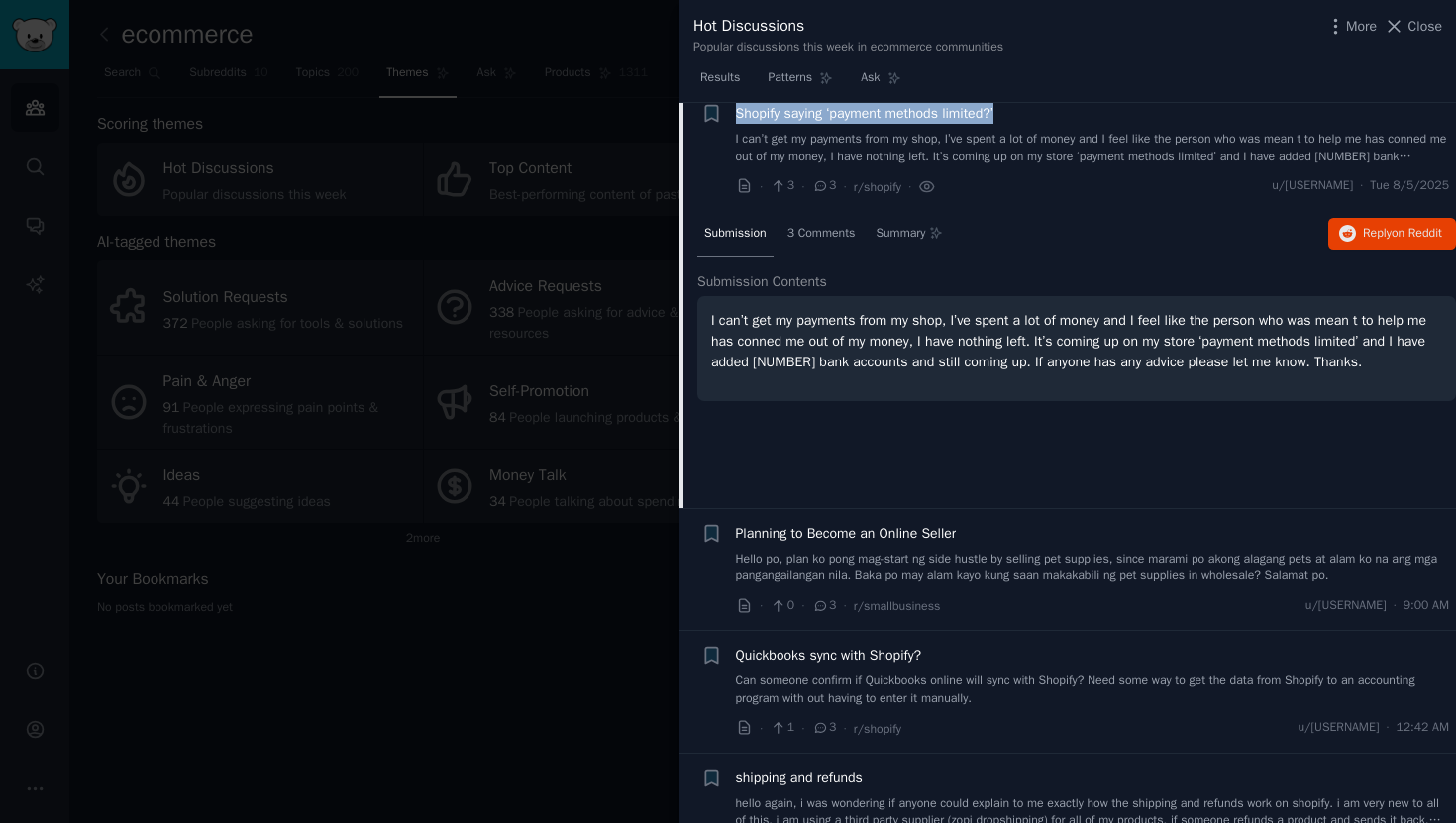 scroll, scrollTop: 5399, scrollLeft: 0, axis: vertical 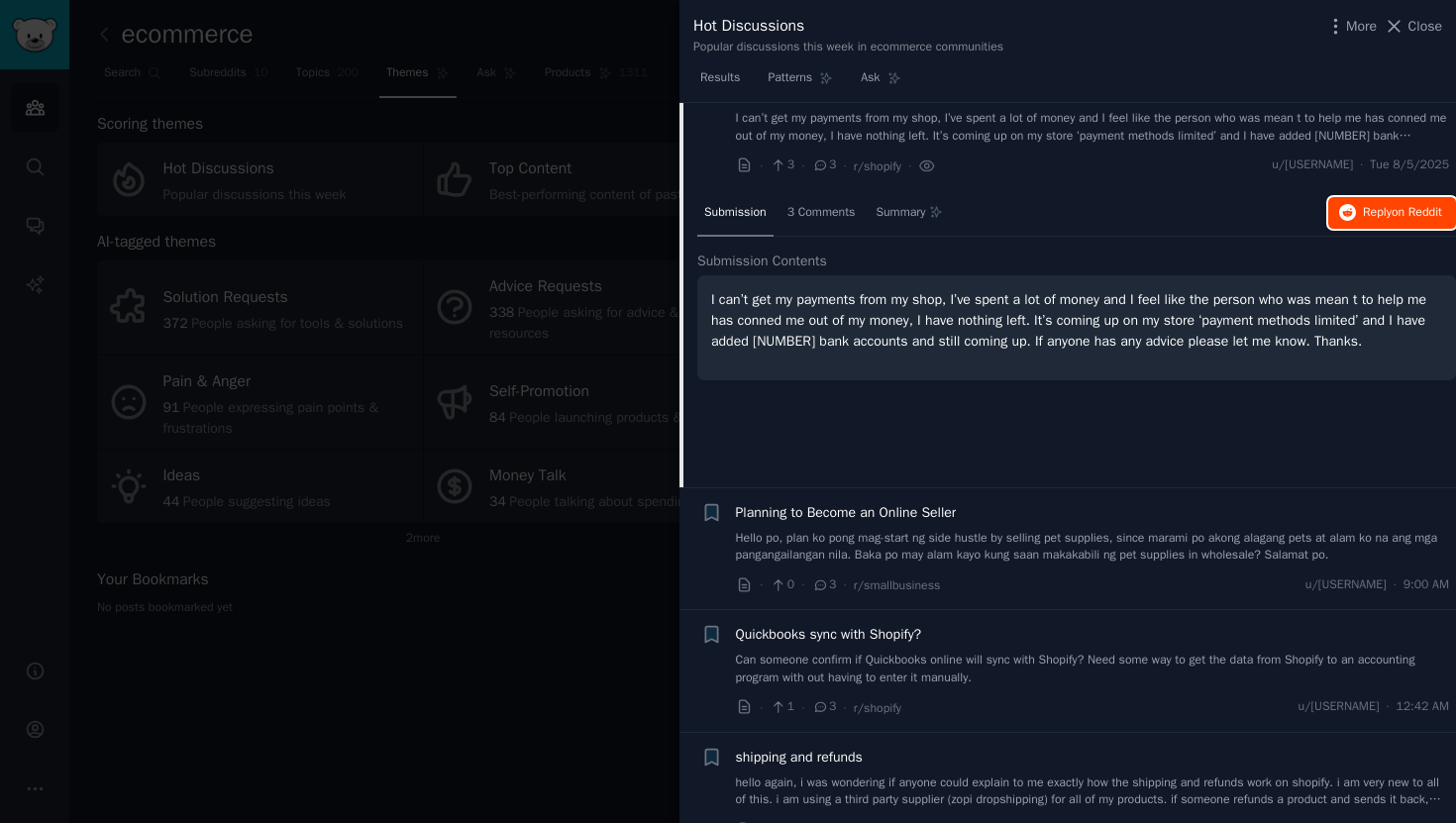 click on "Reply  on Reddit" at bounding box center (1403, 213) 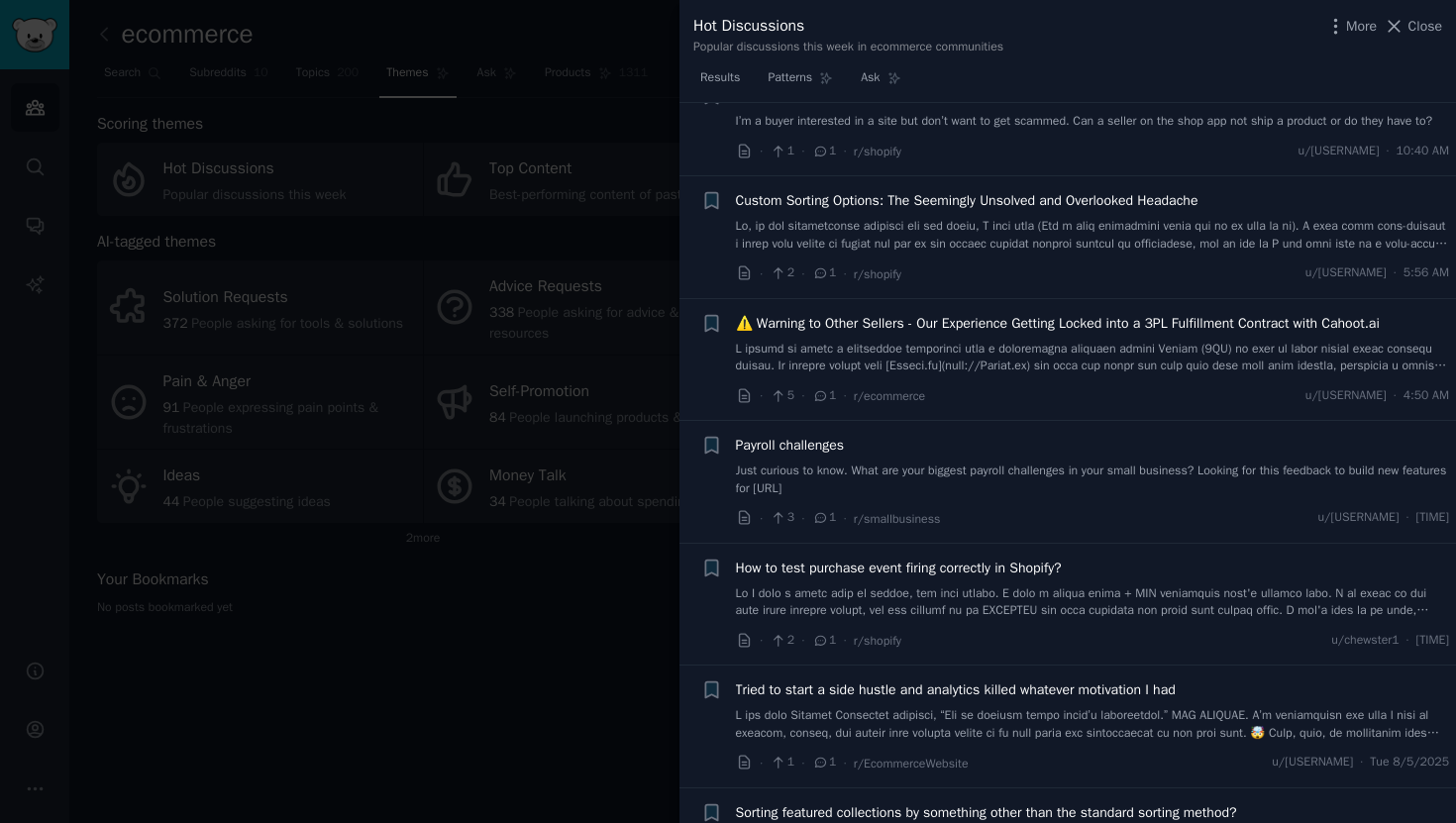 scroll, scrollTop: 7414, scrollLeft: 0, axis: vertical 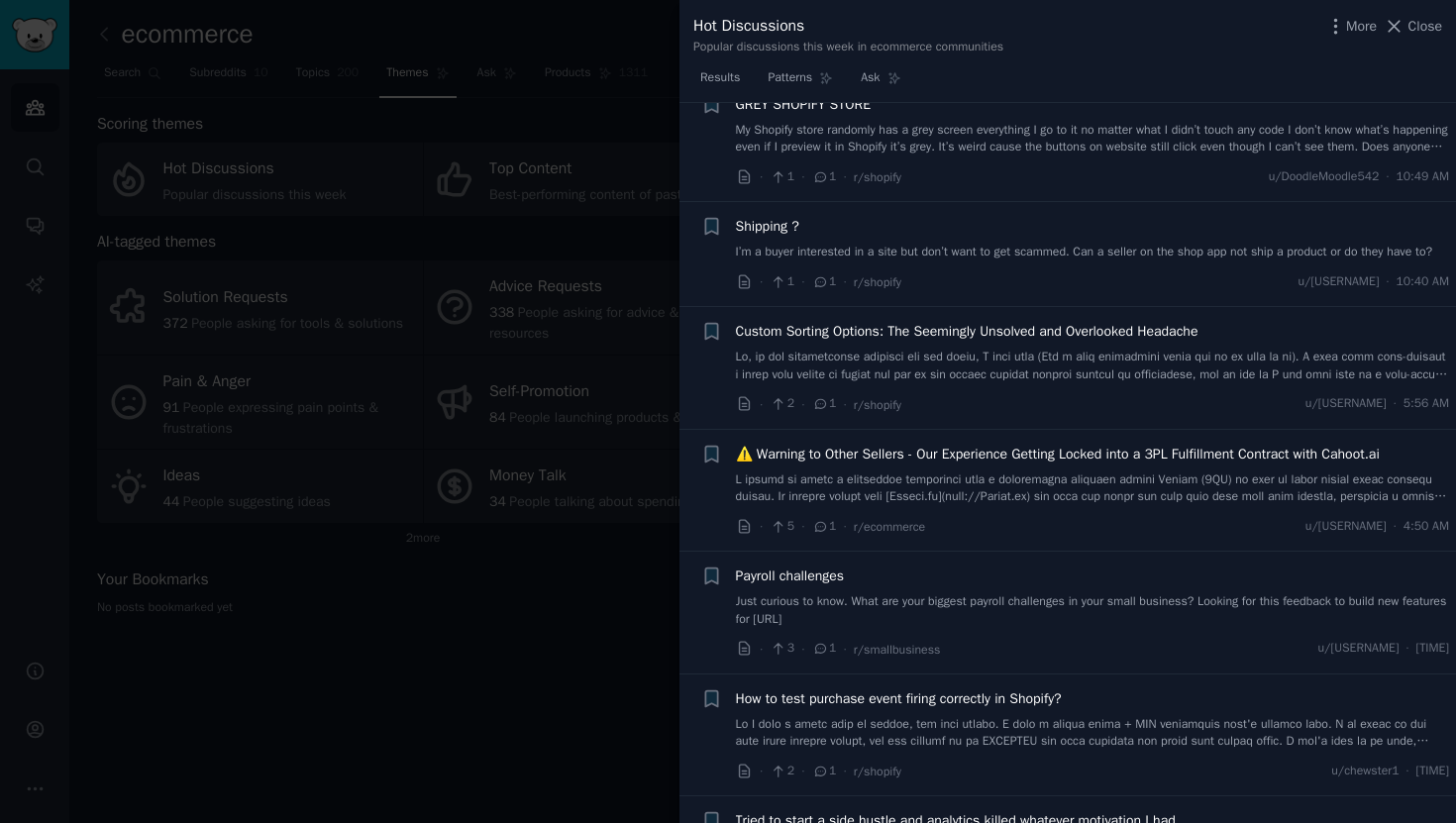 click at bounding box center [728, 411] 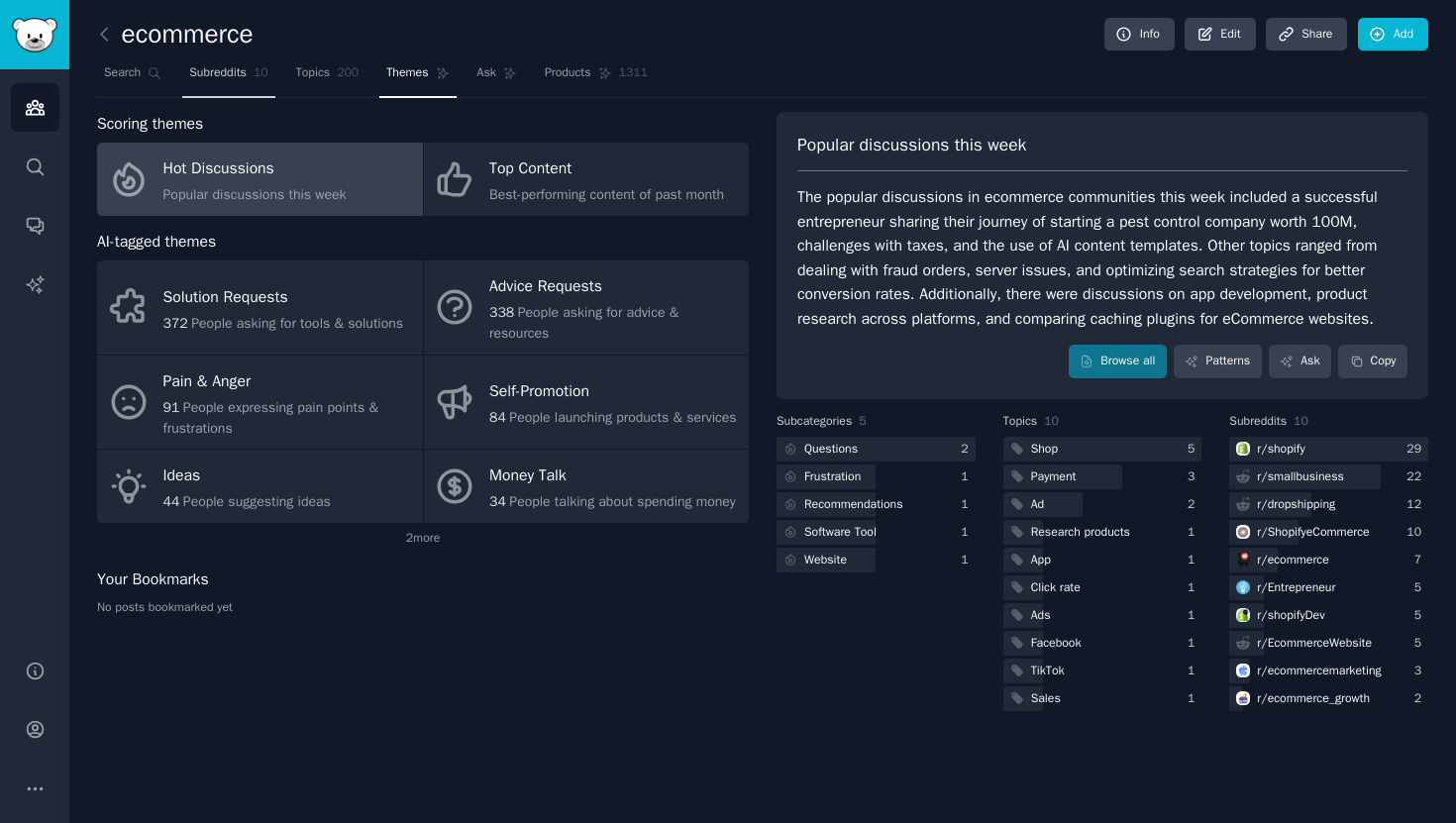 click on "Subreddits" at bounding box center (218, 73) 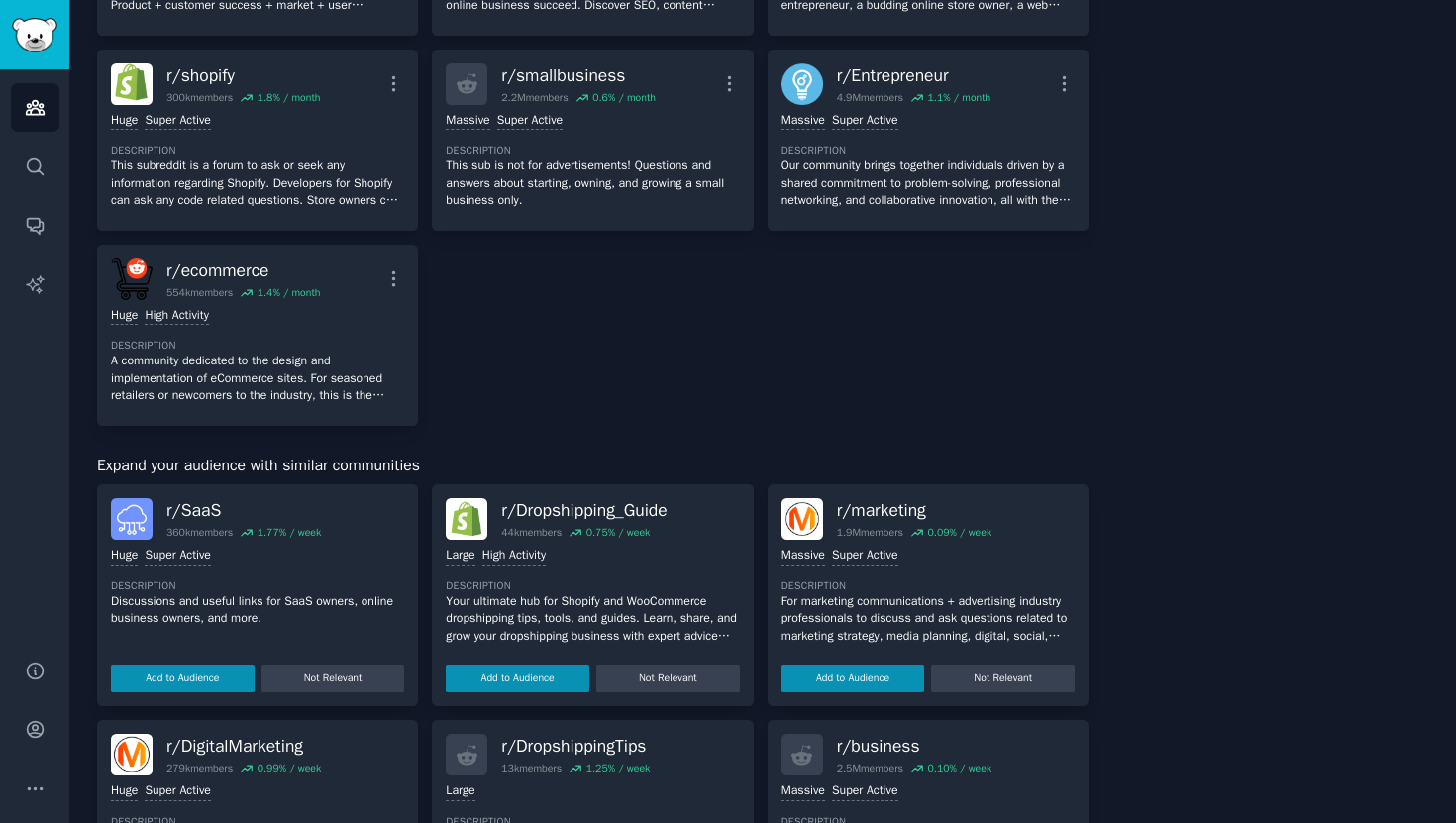 scroll, scrollTop: 0, scrollLeft: 0, axis: both 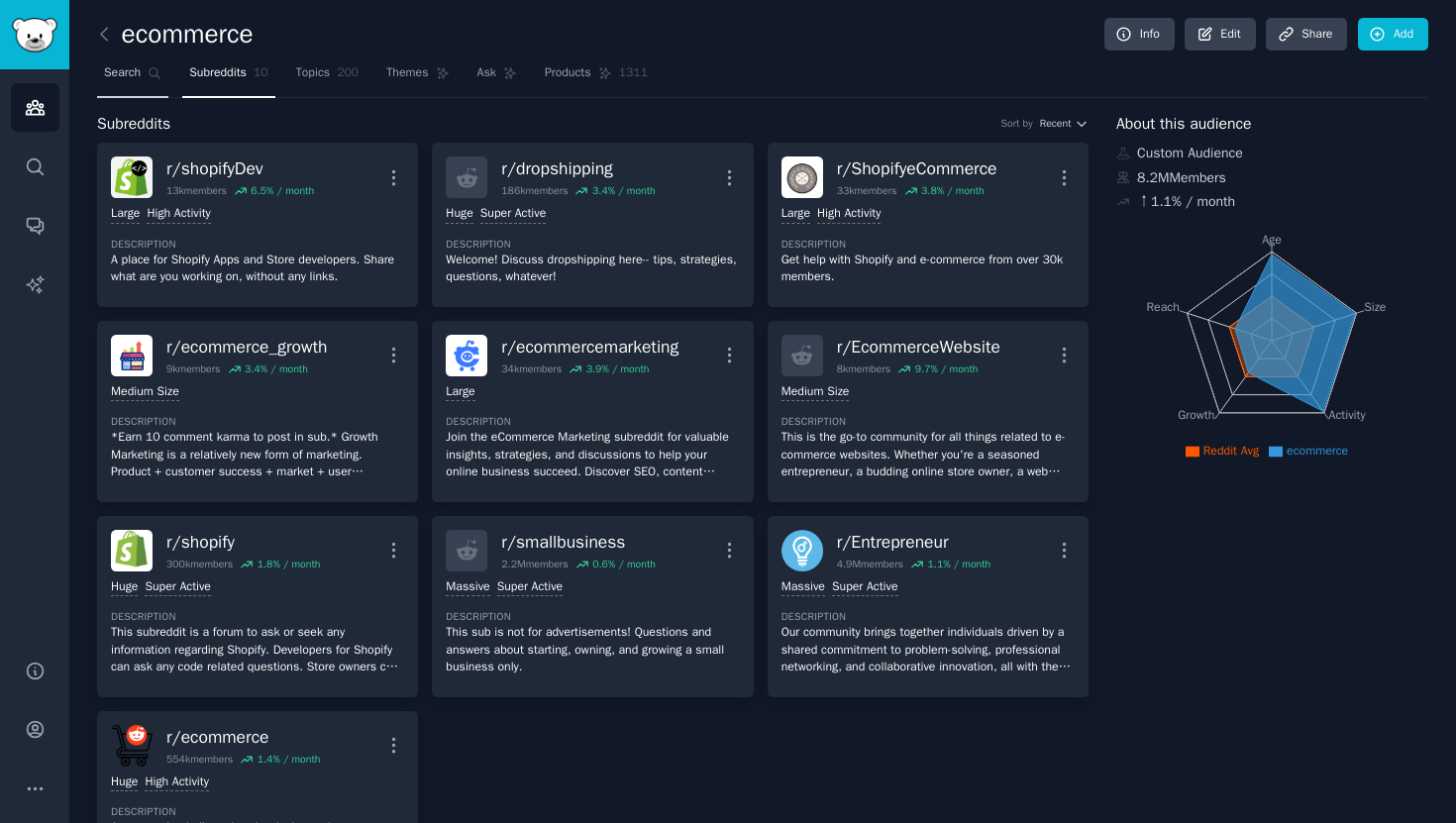 click on "Search" at bounding box center [122, 73] 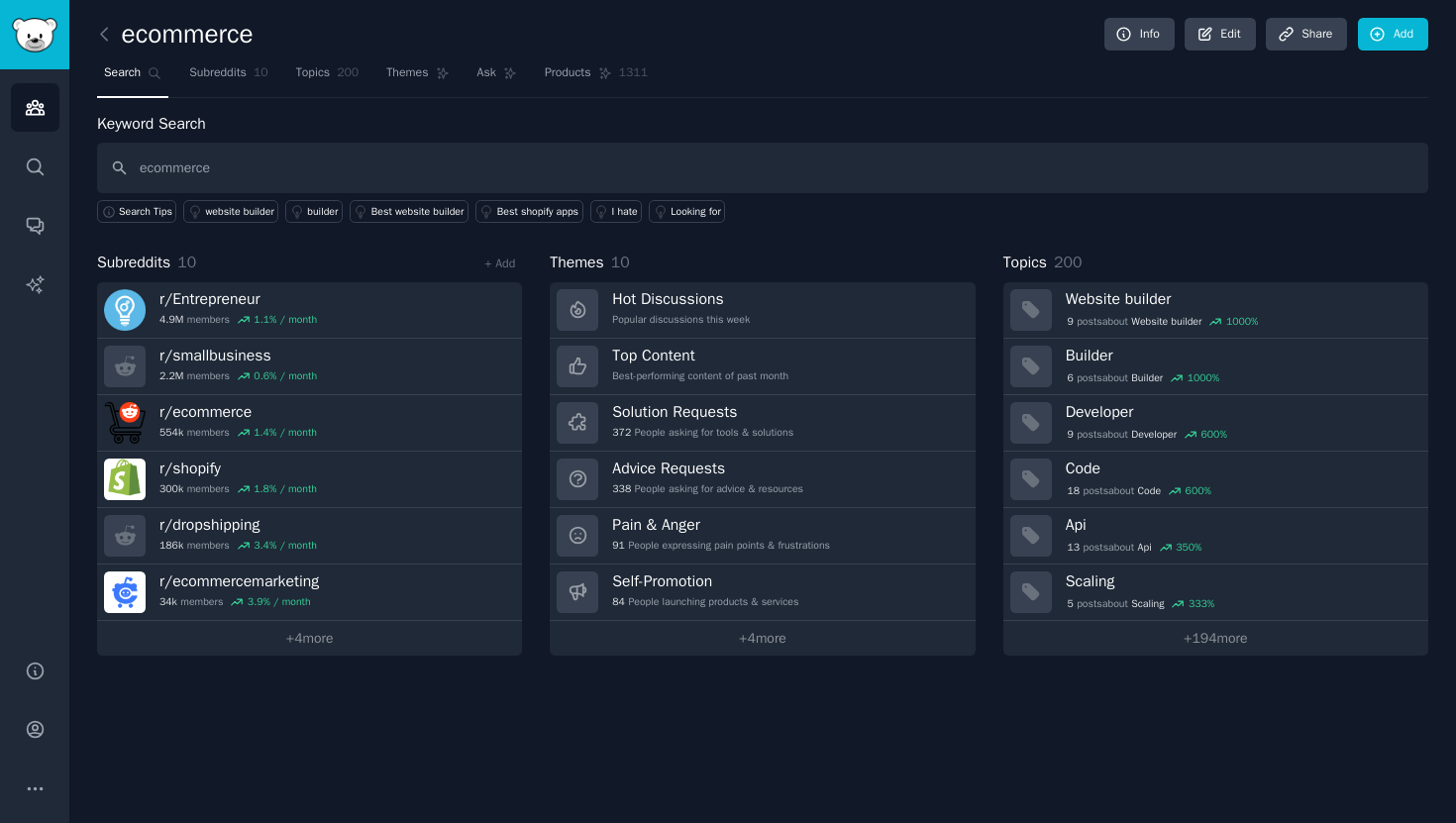type on "ecommerce" 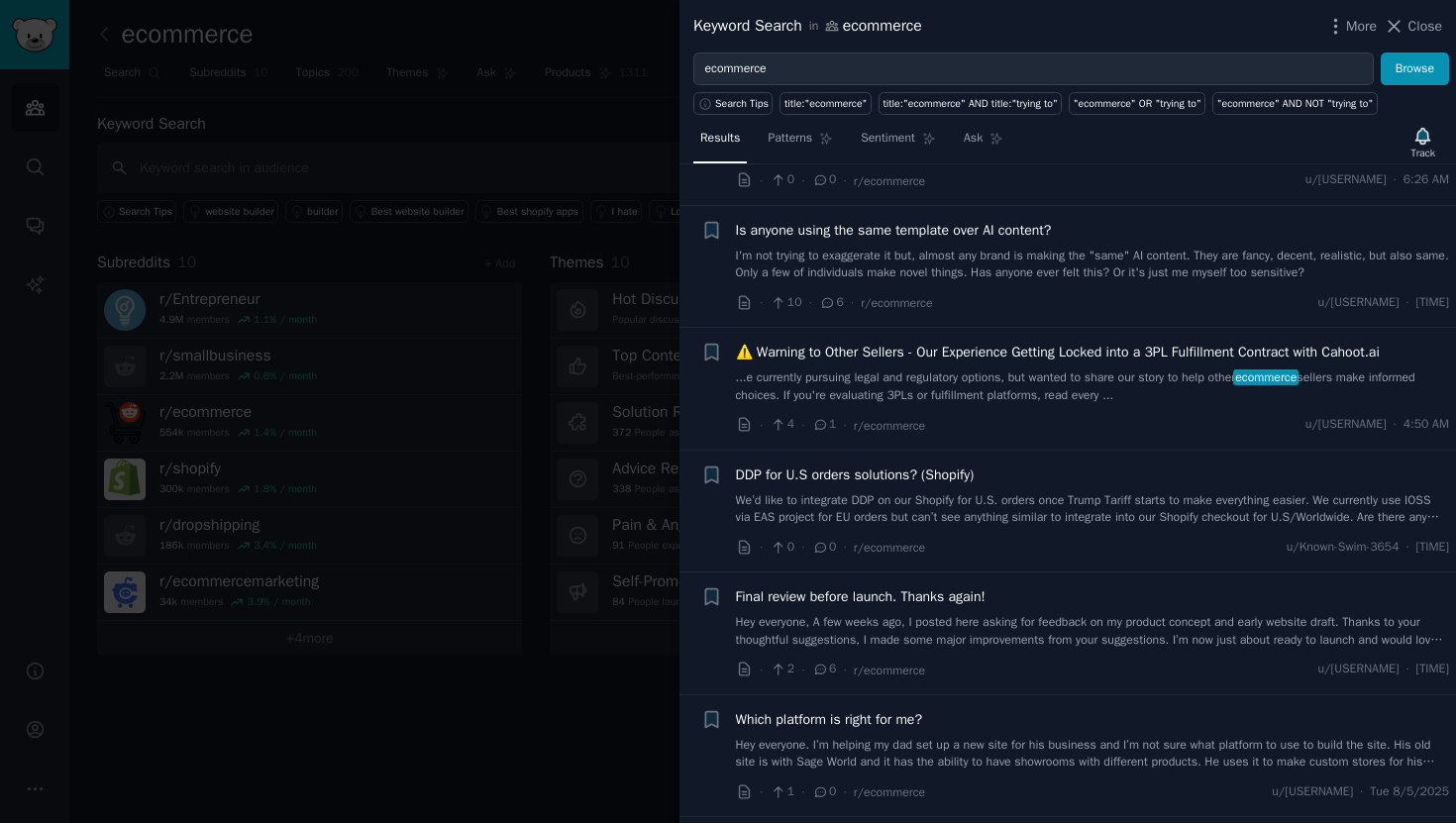scroll, scrollTop: 249, scrollLeft: 0, axis: vertical 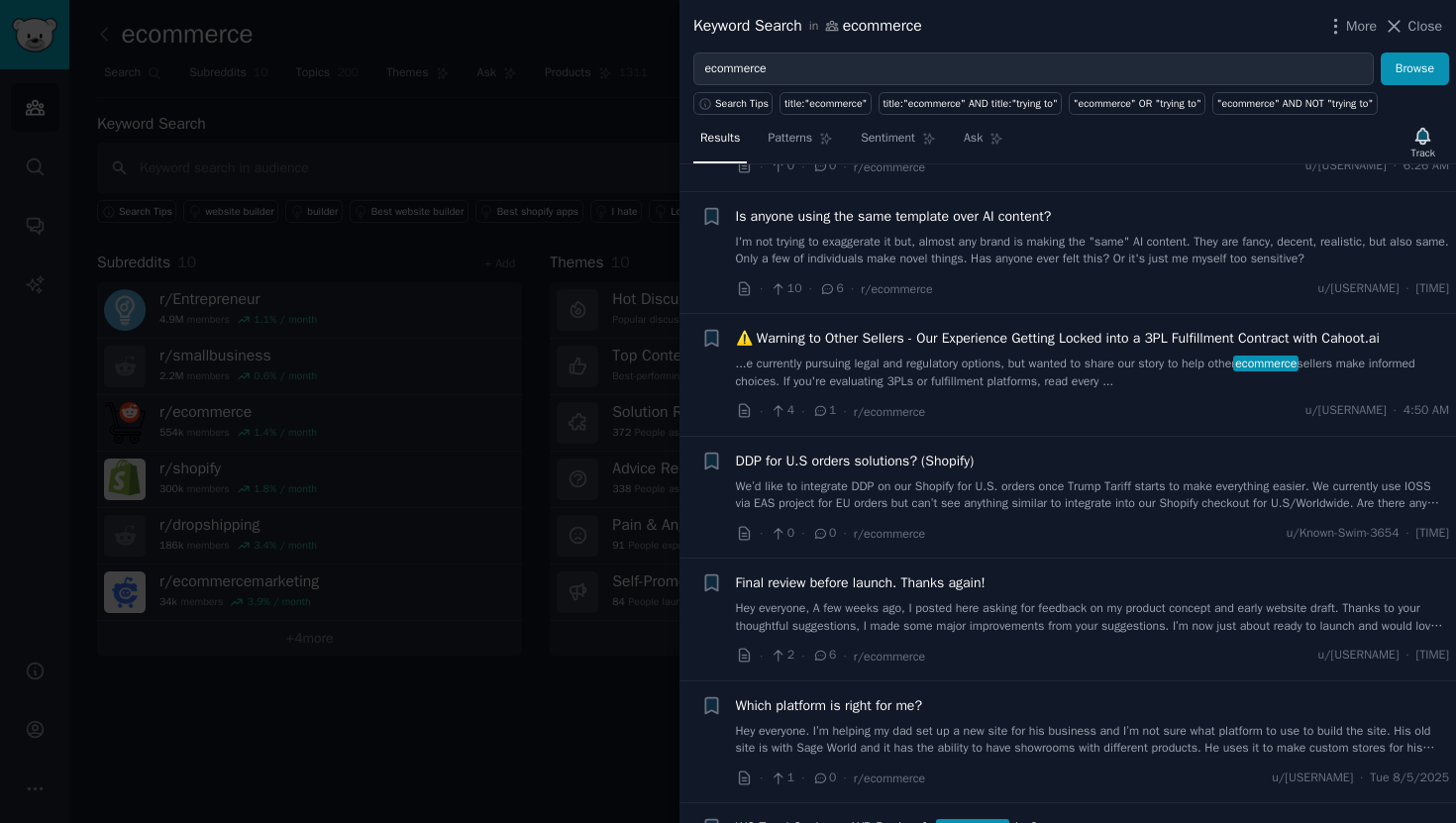 click on "I'm not trying to exaggerate it but, almost any brand is making the "same" AI content. They are fancy, decent, realistic, but also same. Only a few of individuals make novel things.
Has anyone ever felt this? Or it's just me myself too sensitive?" at bounding box center [1092, 251] 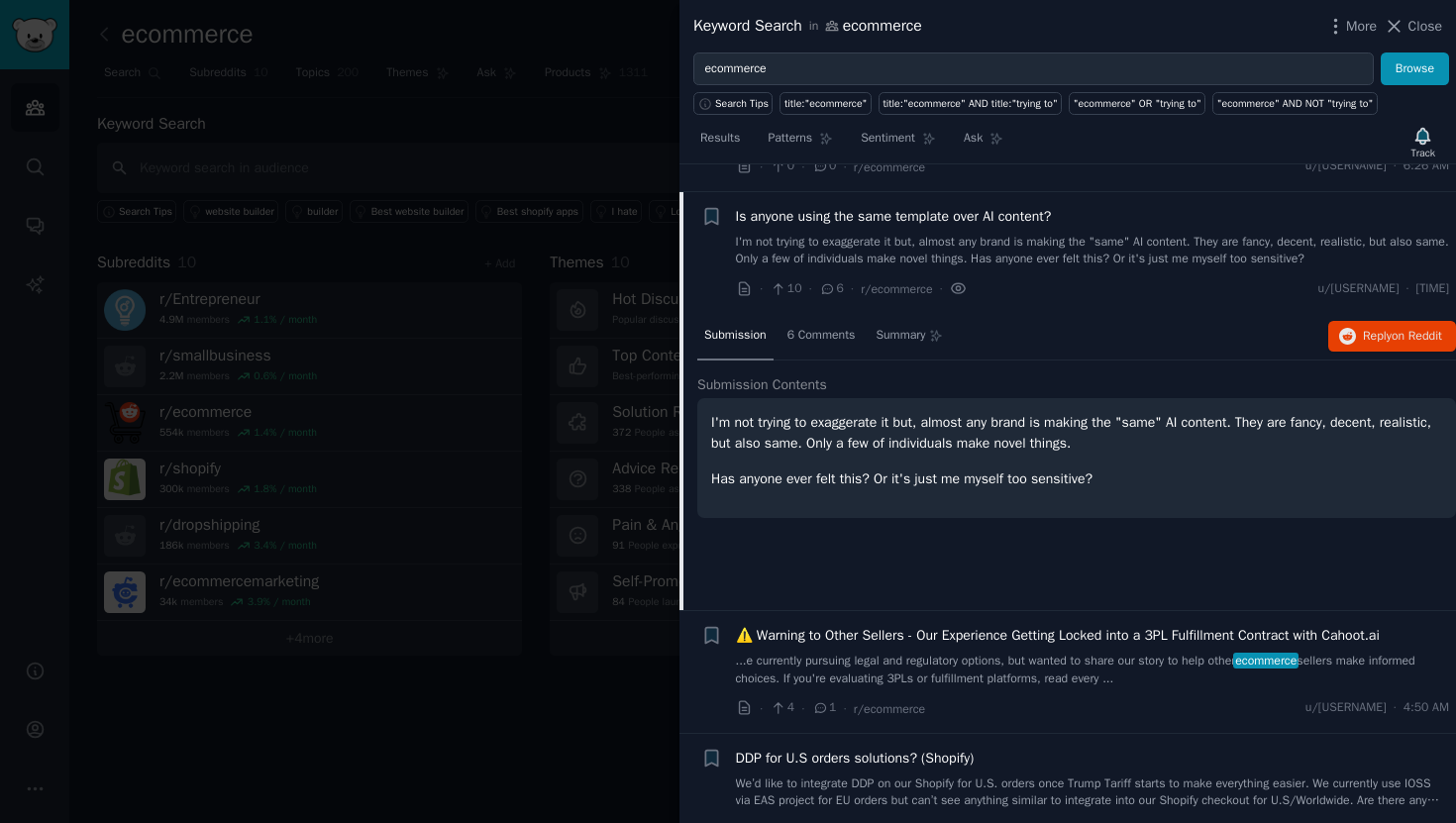 scroll, scrollTop: 275, scrollLeft: 0, axis: vertical 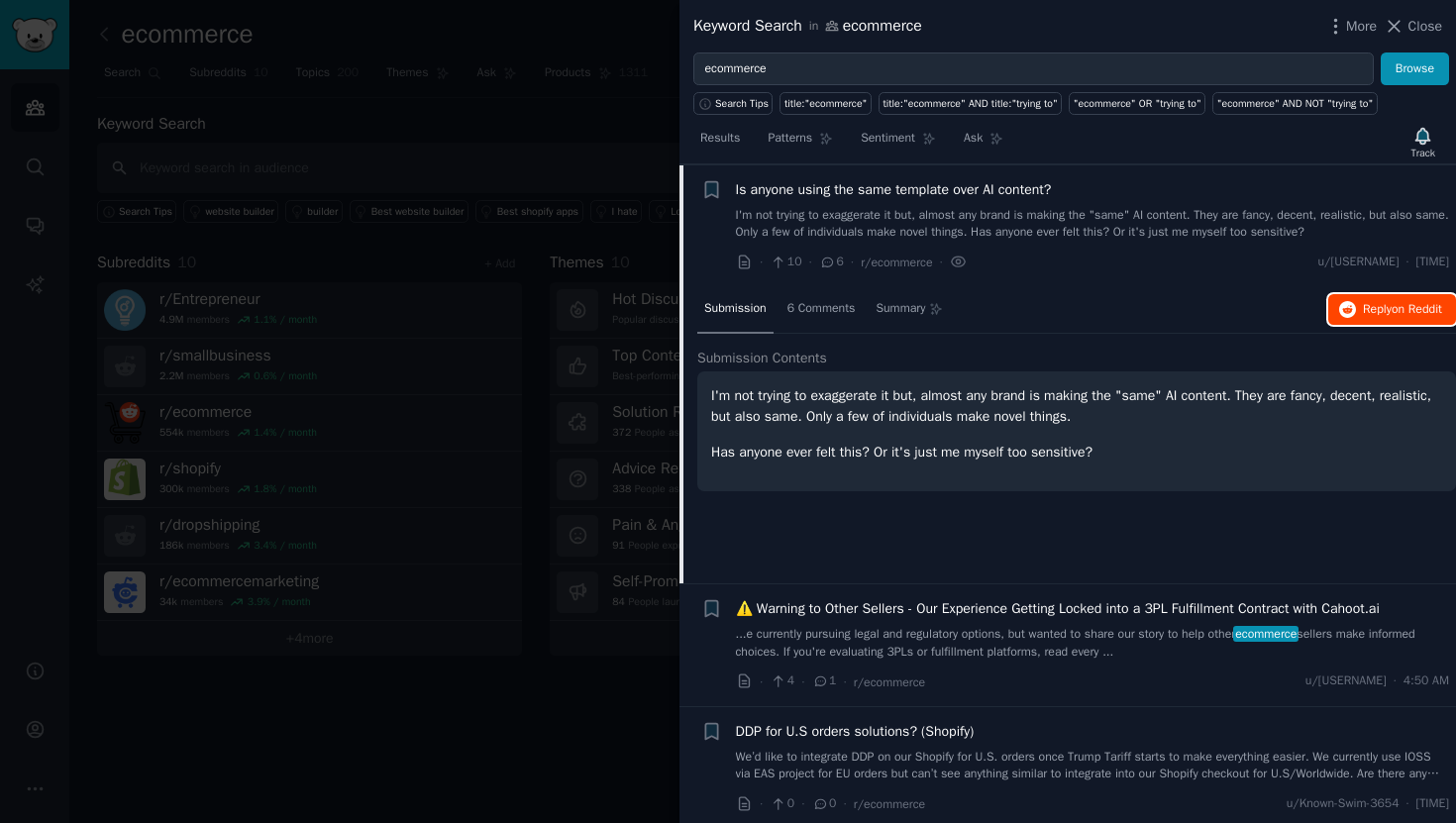 click on "on Reddit" at bounding box center (1416, 309) 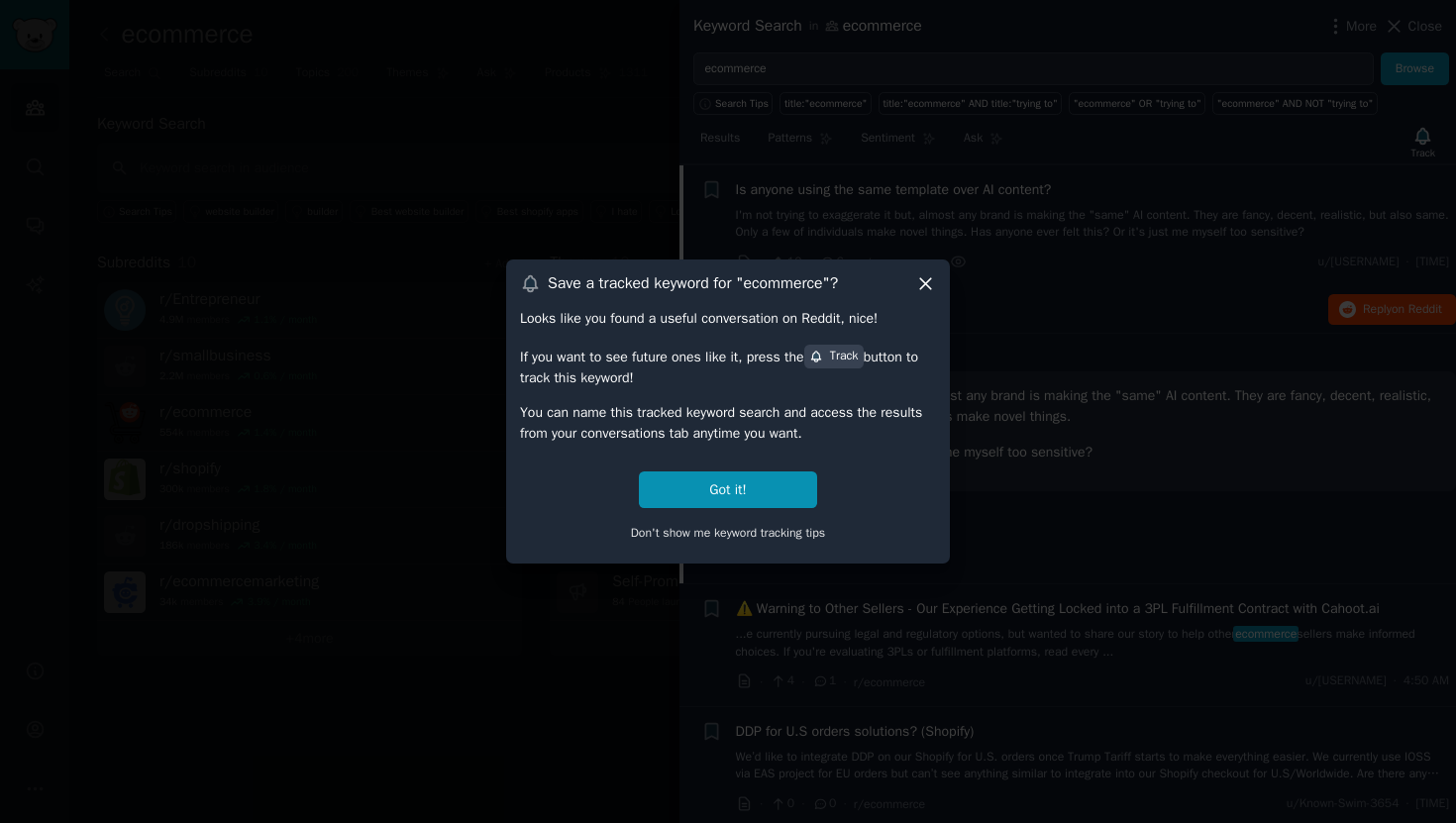 click 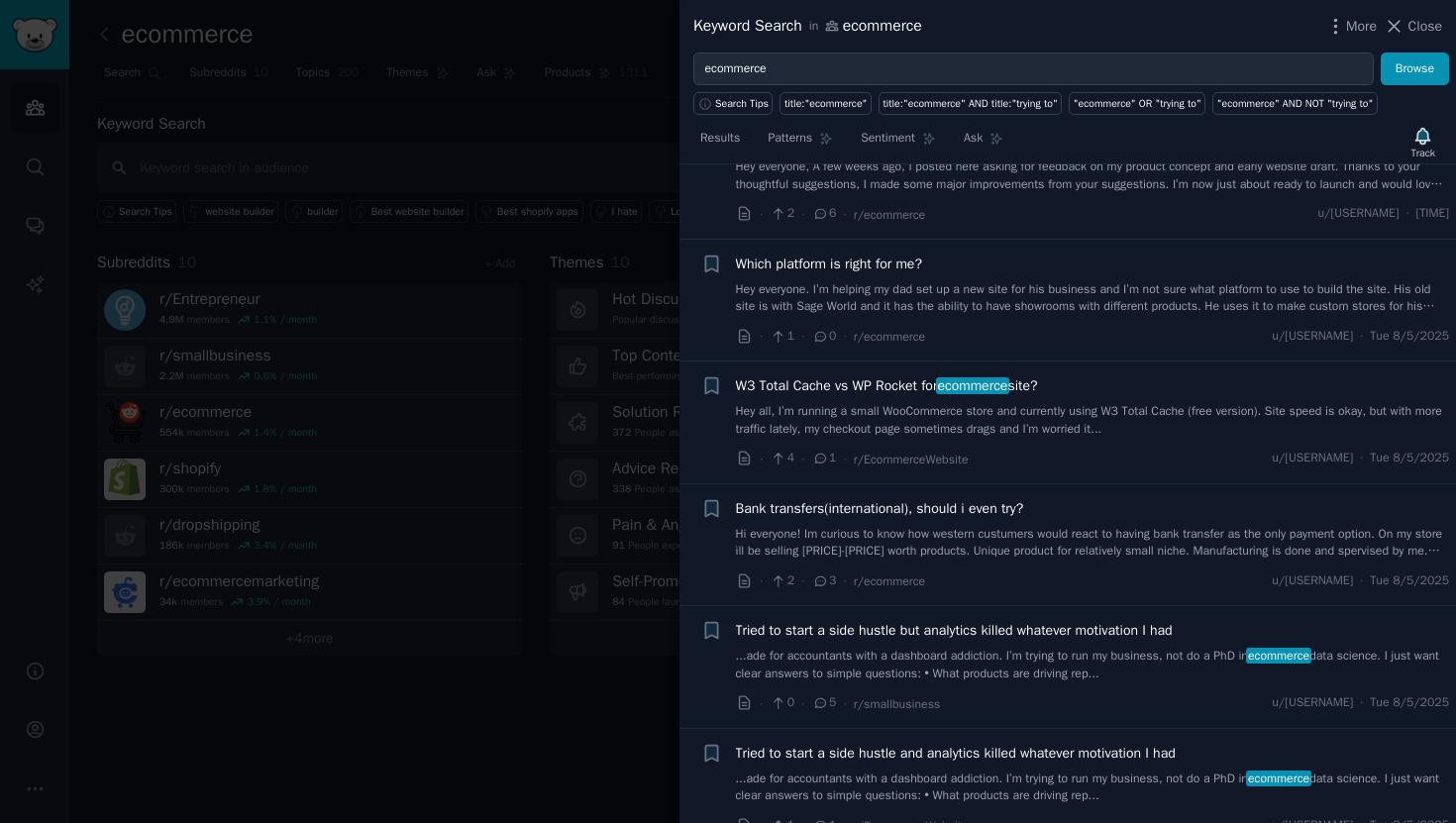 scroll, scrollTop: 994, scrollLeft: 0, axis: vertical 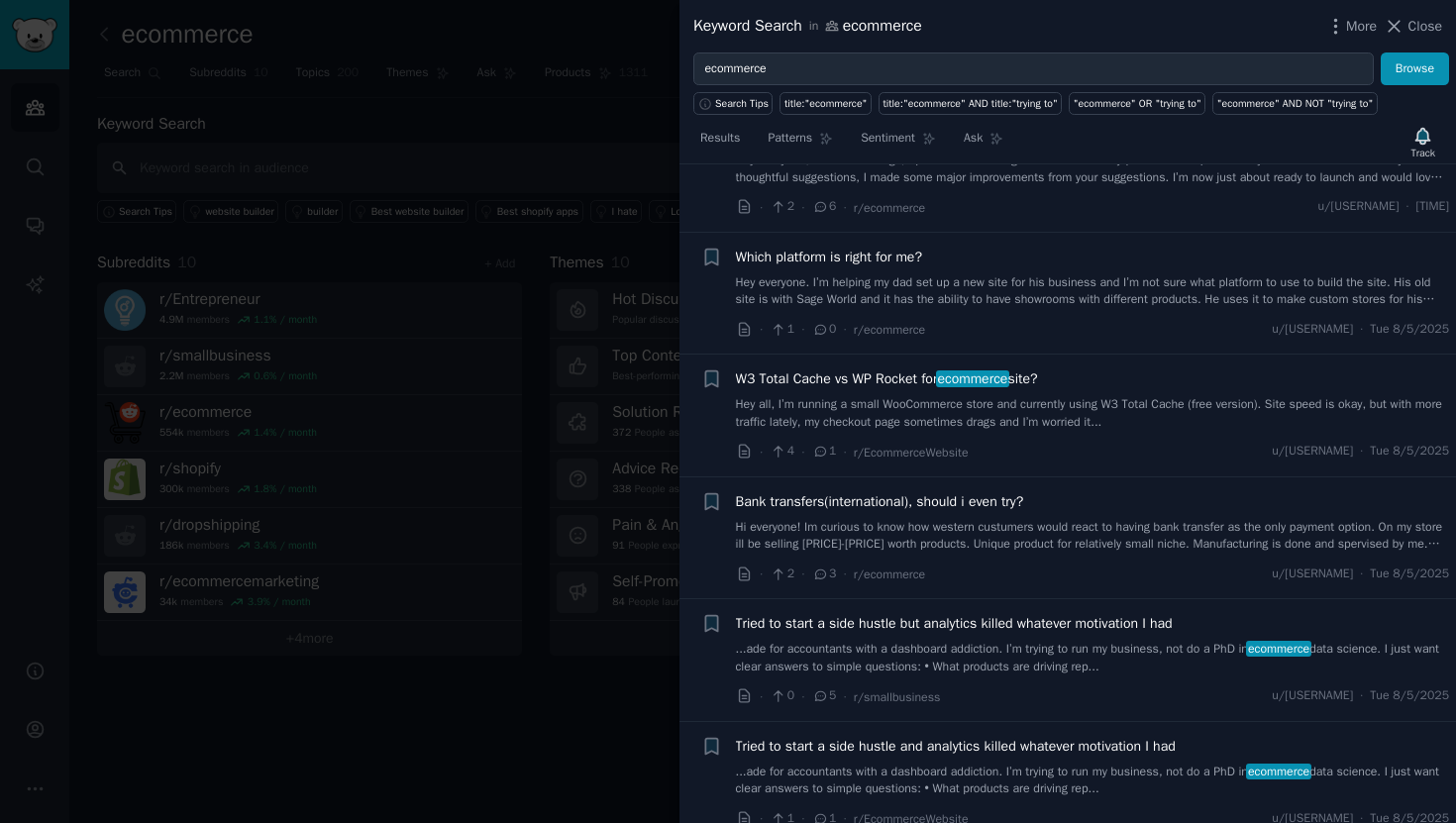 click on "Hey everyone. I’m helping my dad set up a new site for his business and I’m not sure what platform to use to build the site. His old site is with Sage World and it has the ability to have showrooms with different products. He uses it to make custom stores for his customers where just their products are shown. They can purchase them there also. What should we use?" at bounding box center (1092, 291) 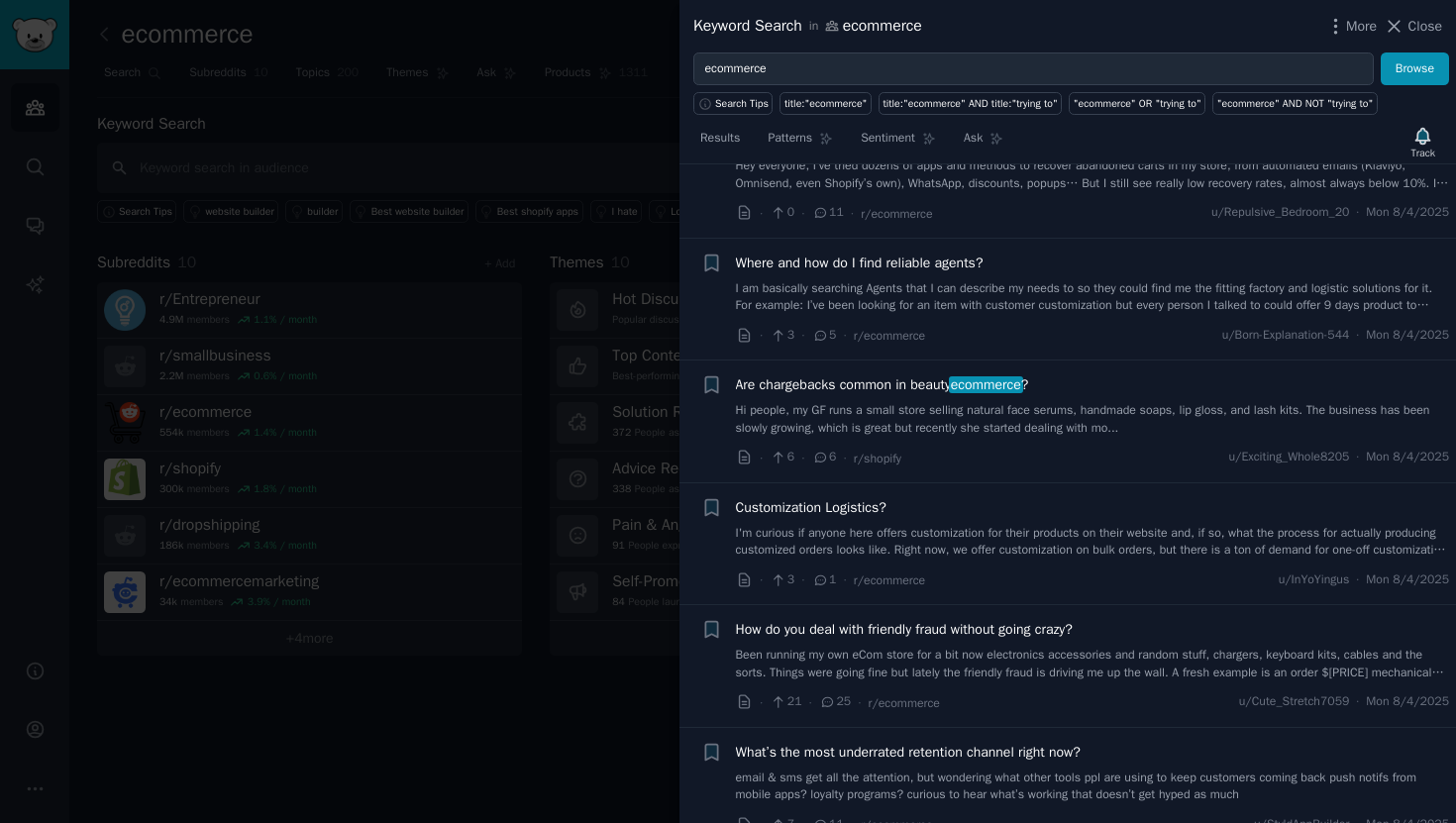 scroll, scrollTop: 4834, scrollLeft: 0, axis: vertical 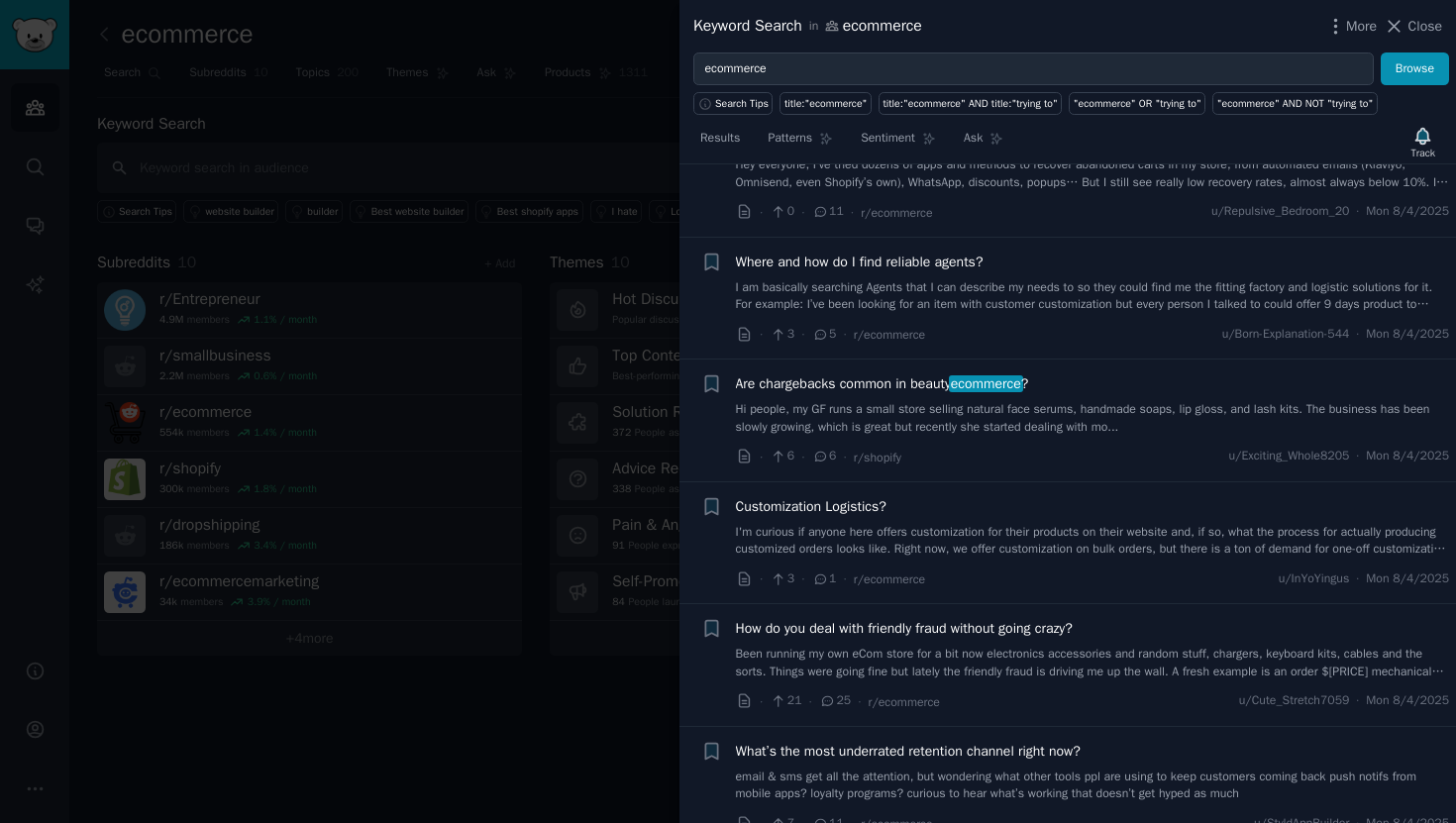 click on "Hey everyone,
I’ve tried dozens of apps and methods to recover abandoned carts in my store, from automated emails (Klaviyo, Omnisend, even Shopify’s own), WhatsApp, discounts, popups… But I still see really low recovery rates, almost always below 10%.
I feel like I’m spending money on tools and automations that promise a lot but rarely deliver.
Has anyone here found a strategy or tool that *really* made a difference?
Is it worth investing in something more personalized?
If you could share what worked for you (or even what didn’t), I’d really appreciate it.
I’m open to any tip or experience!" at bounding box center (1092, 173) 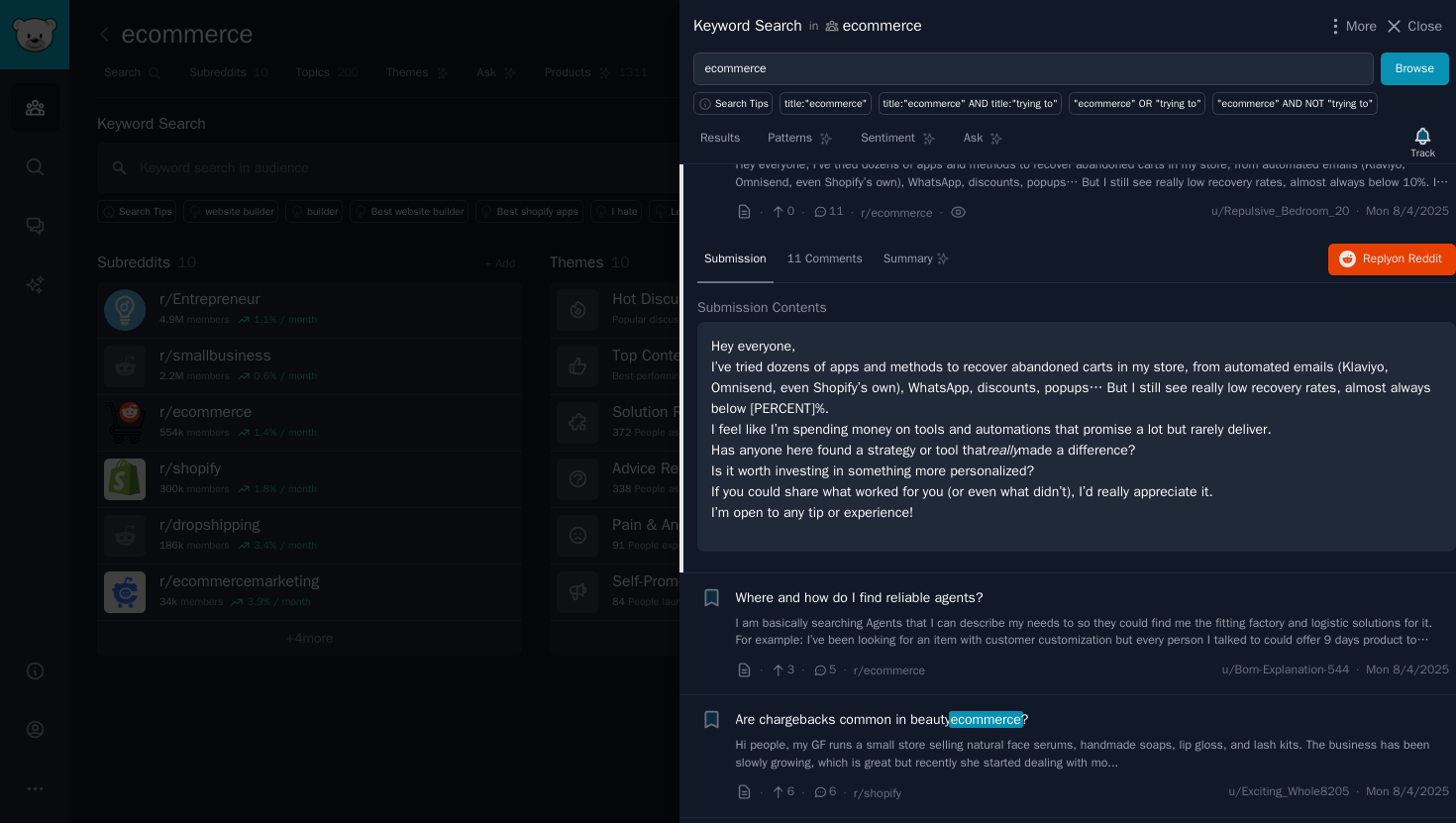 scroll, scrollTop: 4522, scrollLeft: 0, axis: vertical 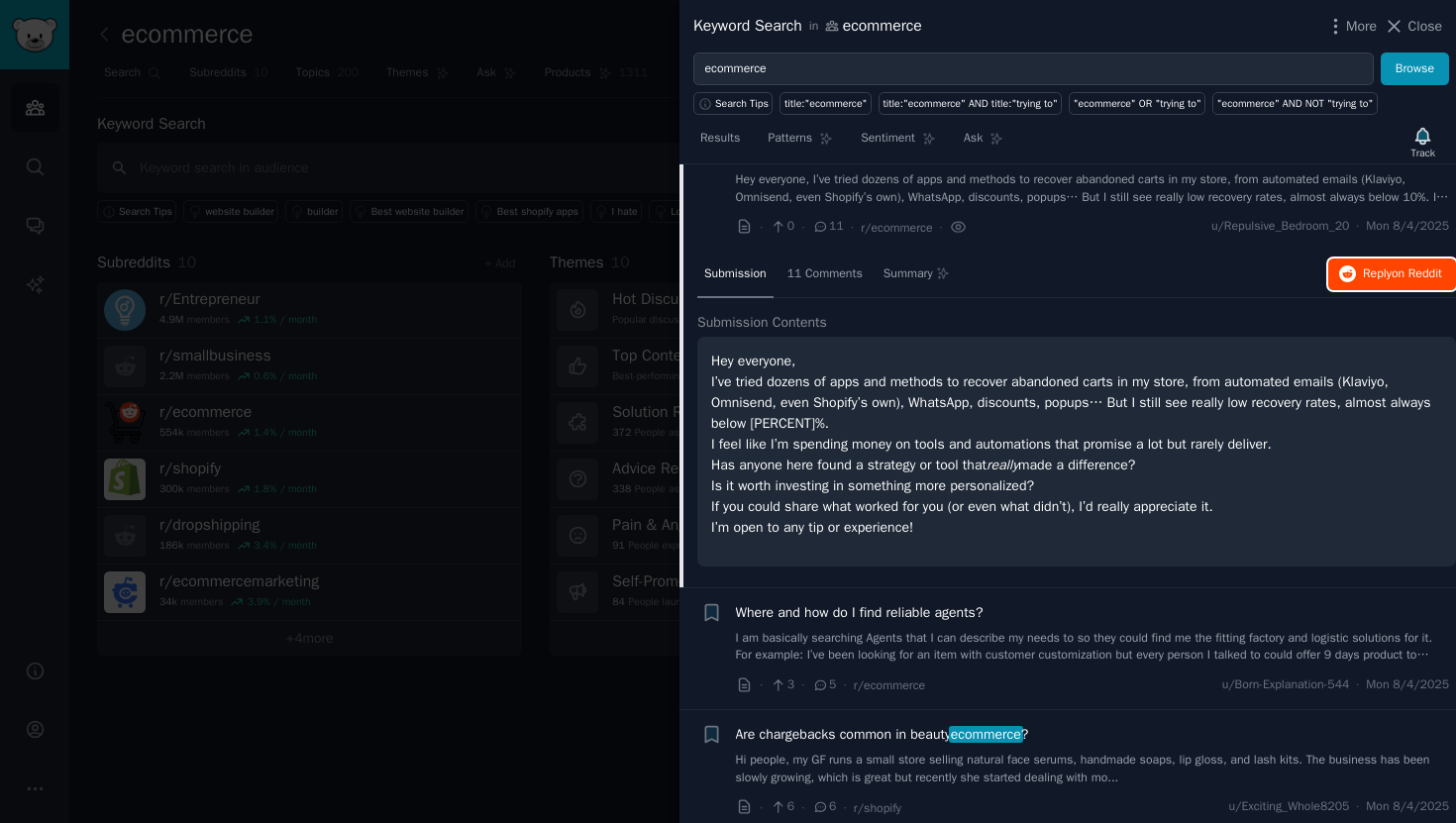 click on "on Reddit" at bounding box center [1416, 273] 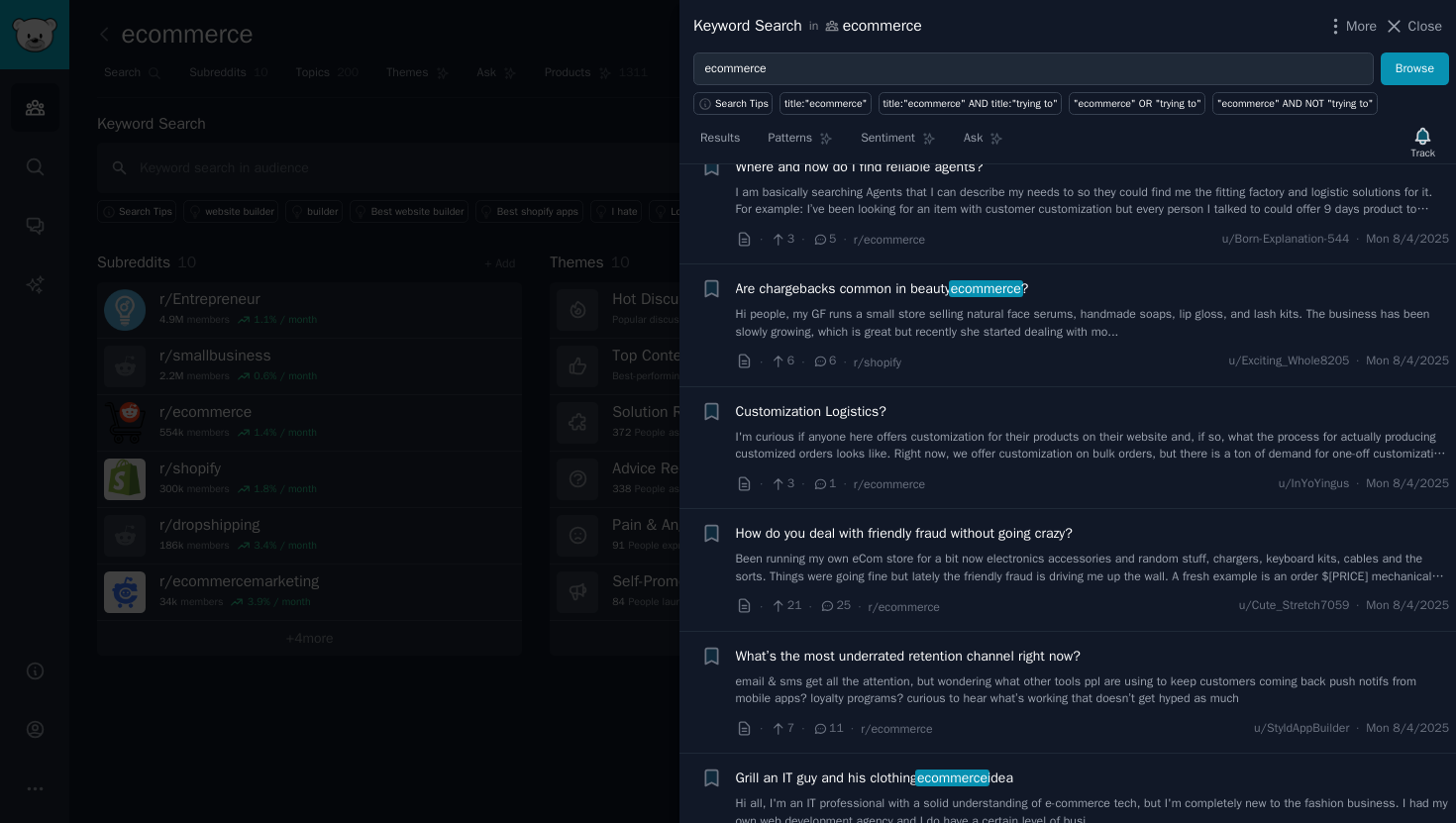 scroll, scrollTop: 4976, scrollLeft: 0, axis: vertical 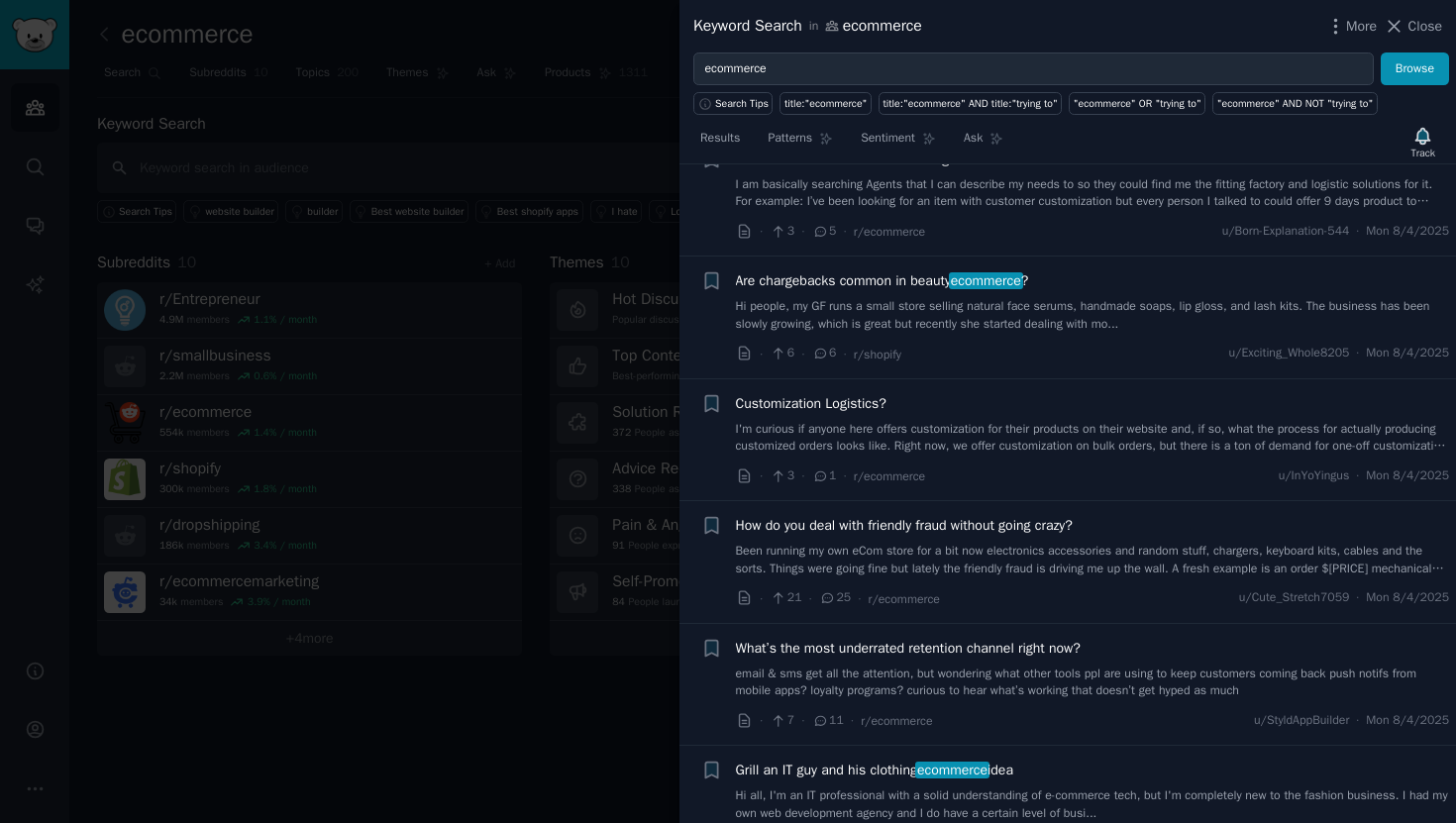 click on "I am basically searching Agents that I can describe my needs to so they could find me the fitting factory and logistic solutions for it.
For example: I’ve been looking for an item with customer customization but every person I talked to could offer 9 days product to customer arrival time with MOQ’s that are to high and not that good of a quality.
Do I just look on the ordinary websites? Does someone have a contact?" at bounding box center (1092, 193) 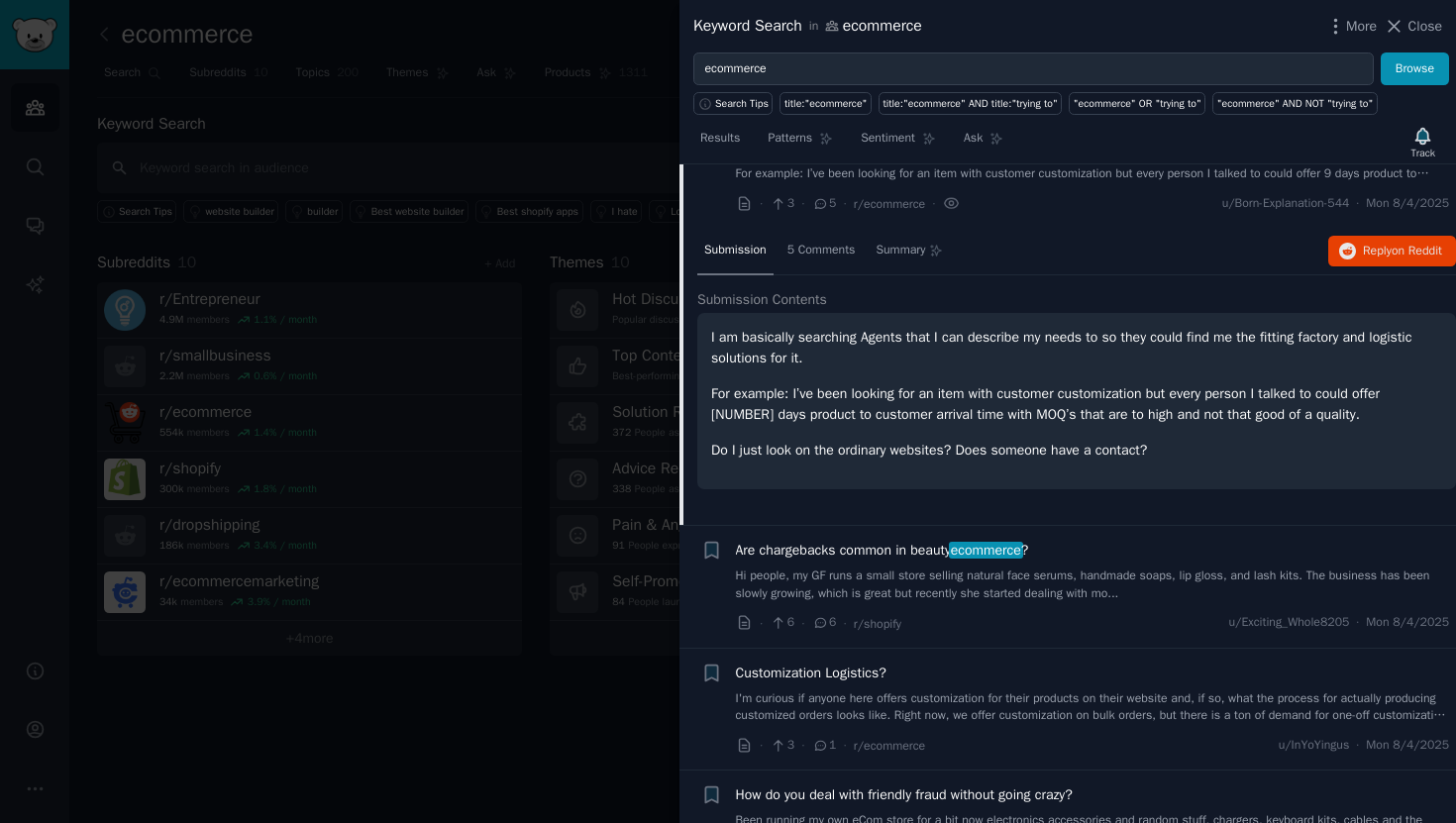 scroll, scrollTop: 4644, scrollLeft: 0, axis: vertical 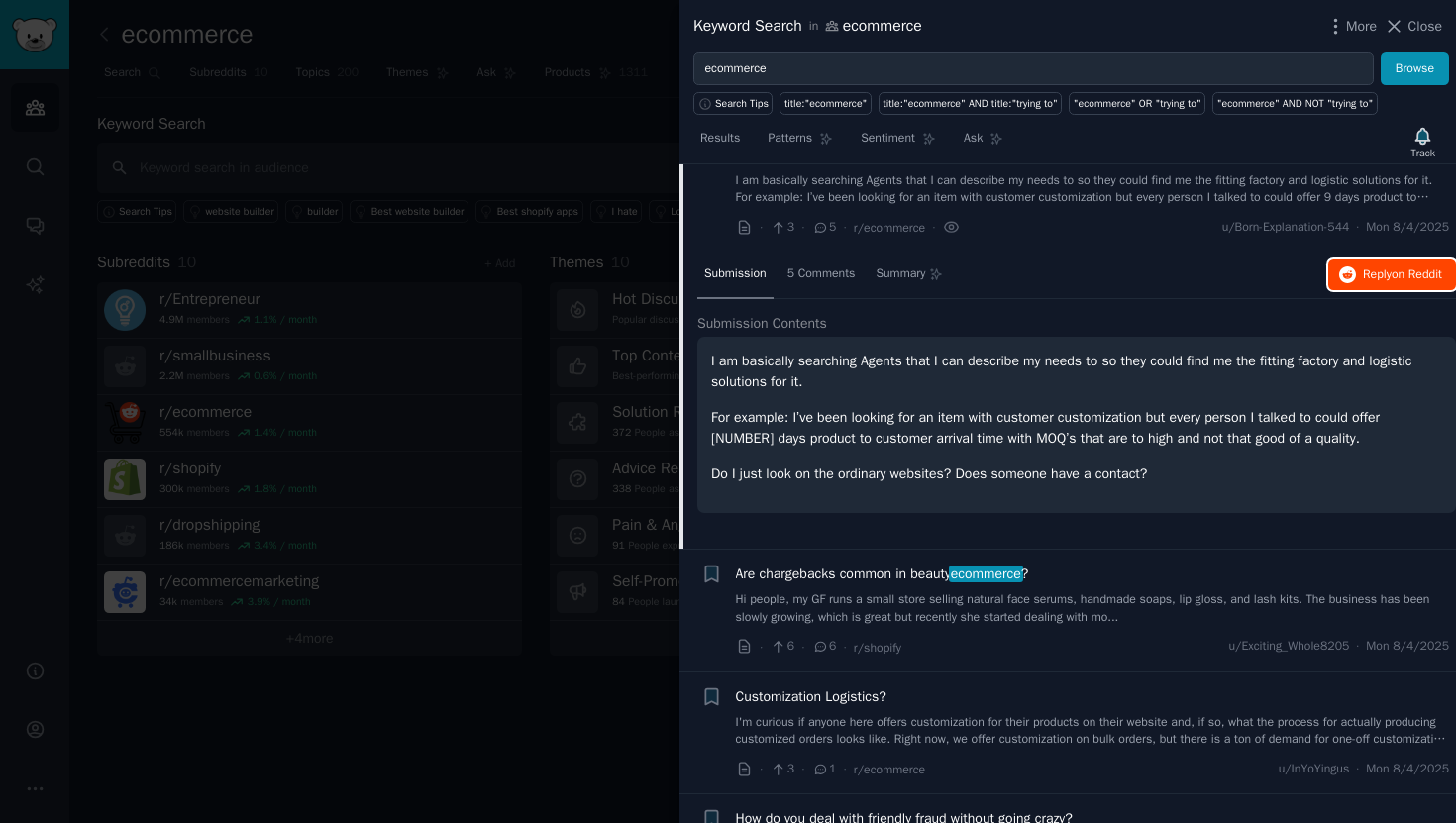 click on "on Reddit" at bounding box center (1416, 274) 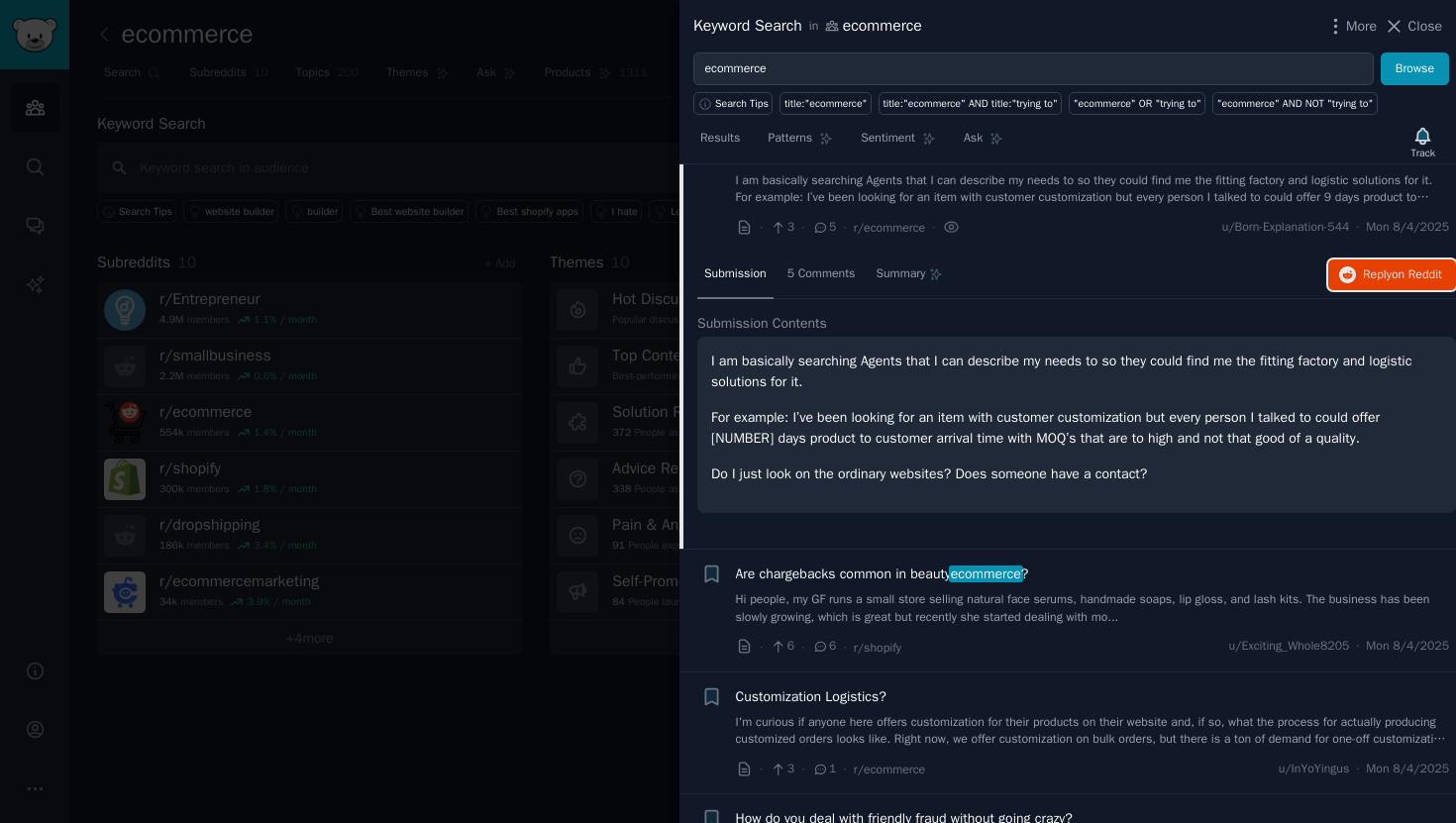 scroll, scrollTop: 5075, scrollLeft: 0, axis: vertical 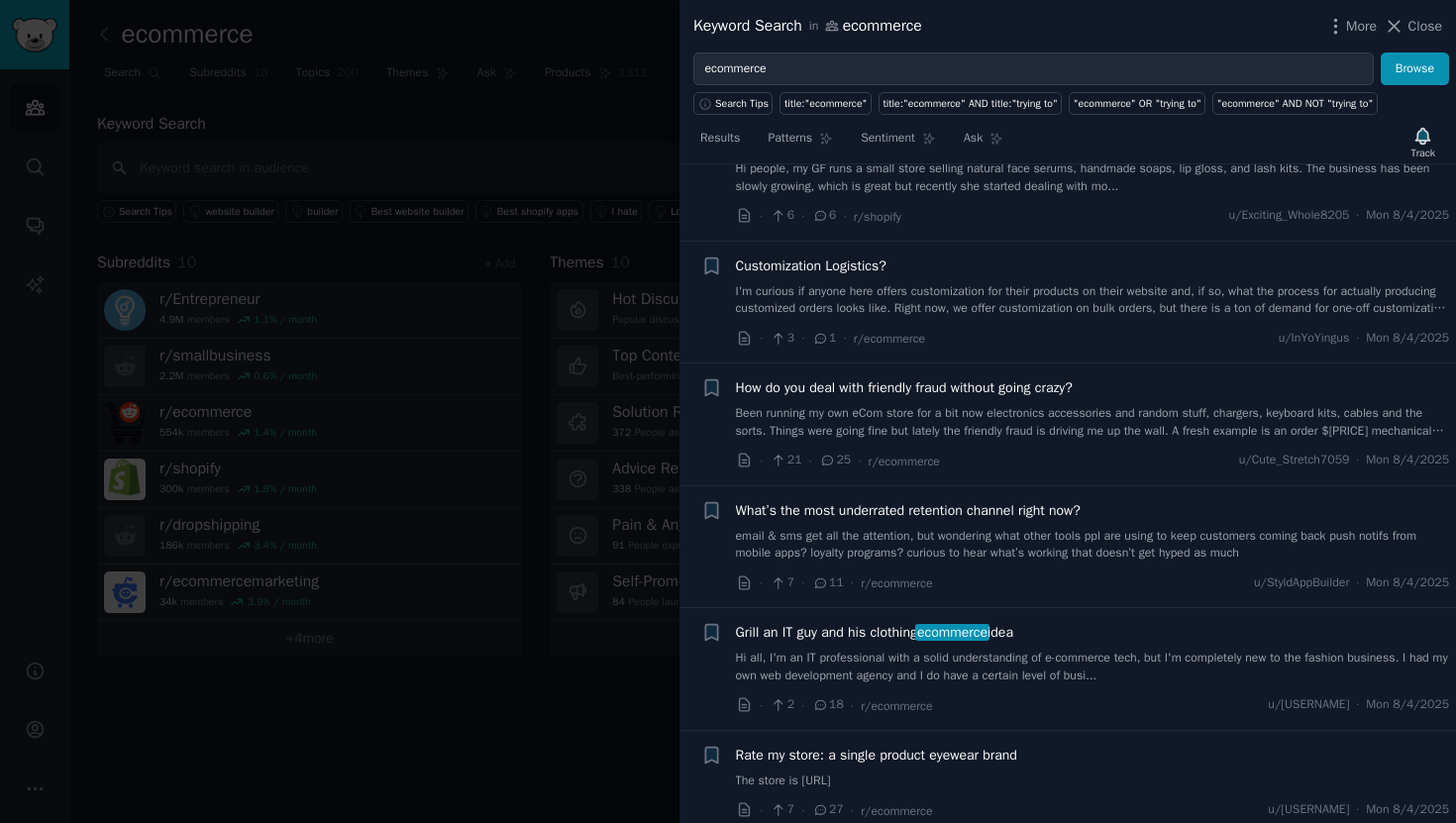 click on "Hi people, my GF runs a small store selling natural face serums, handmade soaps, lip gloss, and lash kits. The business has been slowly growing, which is great but recently she started dealing with mo..." at bounding box center (1092, 177) 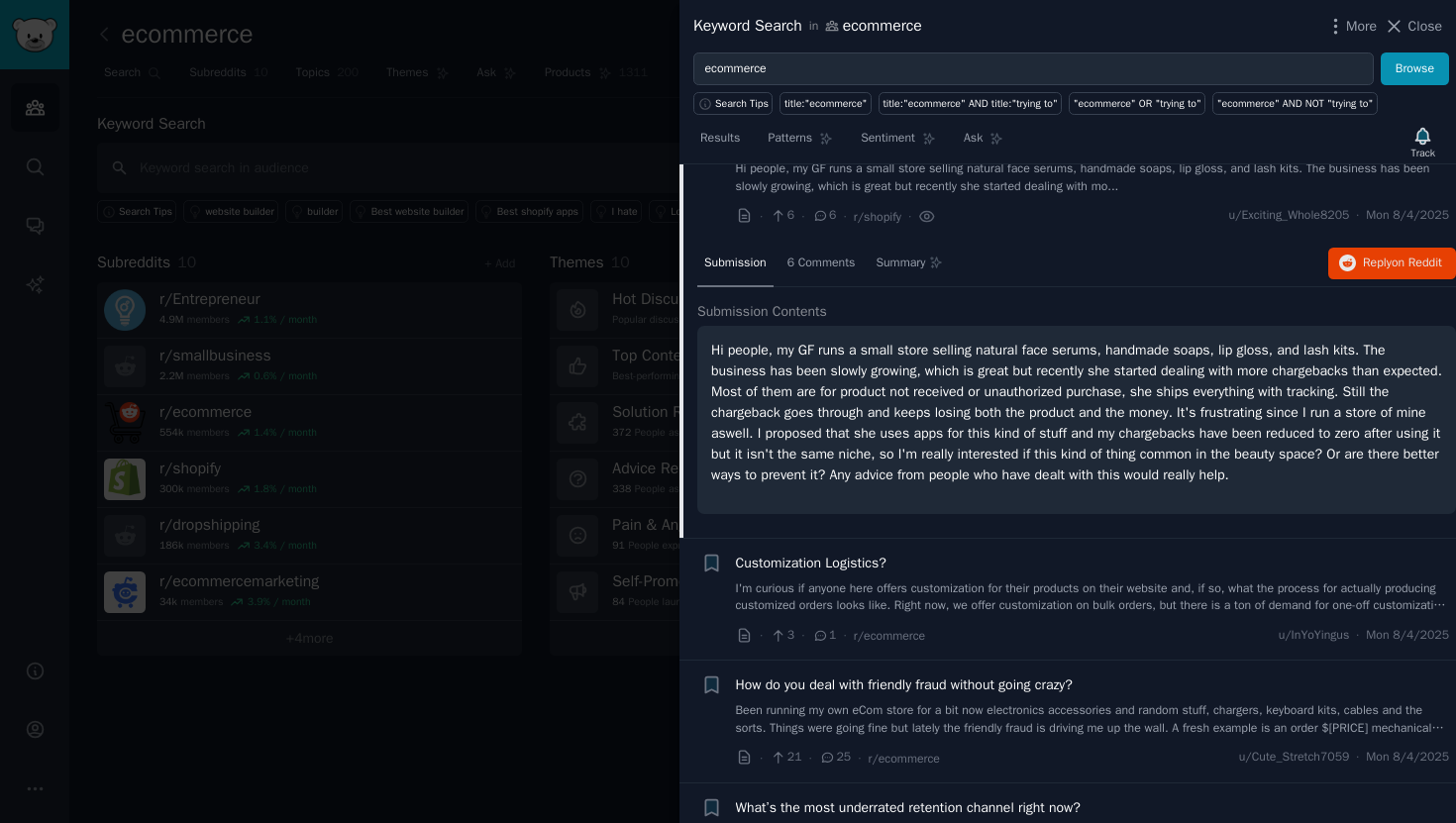 scroll, scrollTop: 4767, scrollLeft: 0, axis: vertical 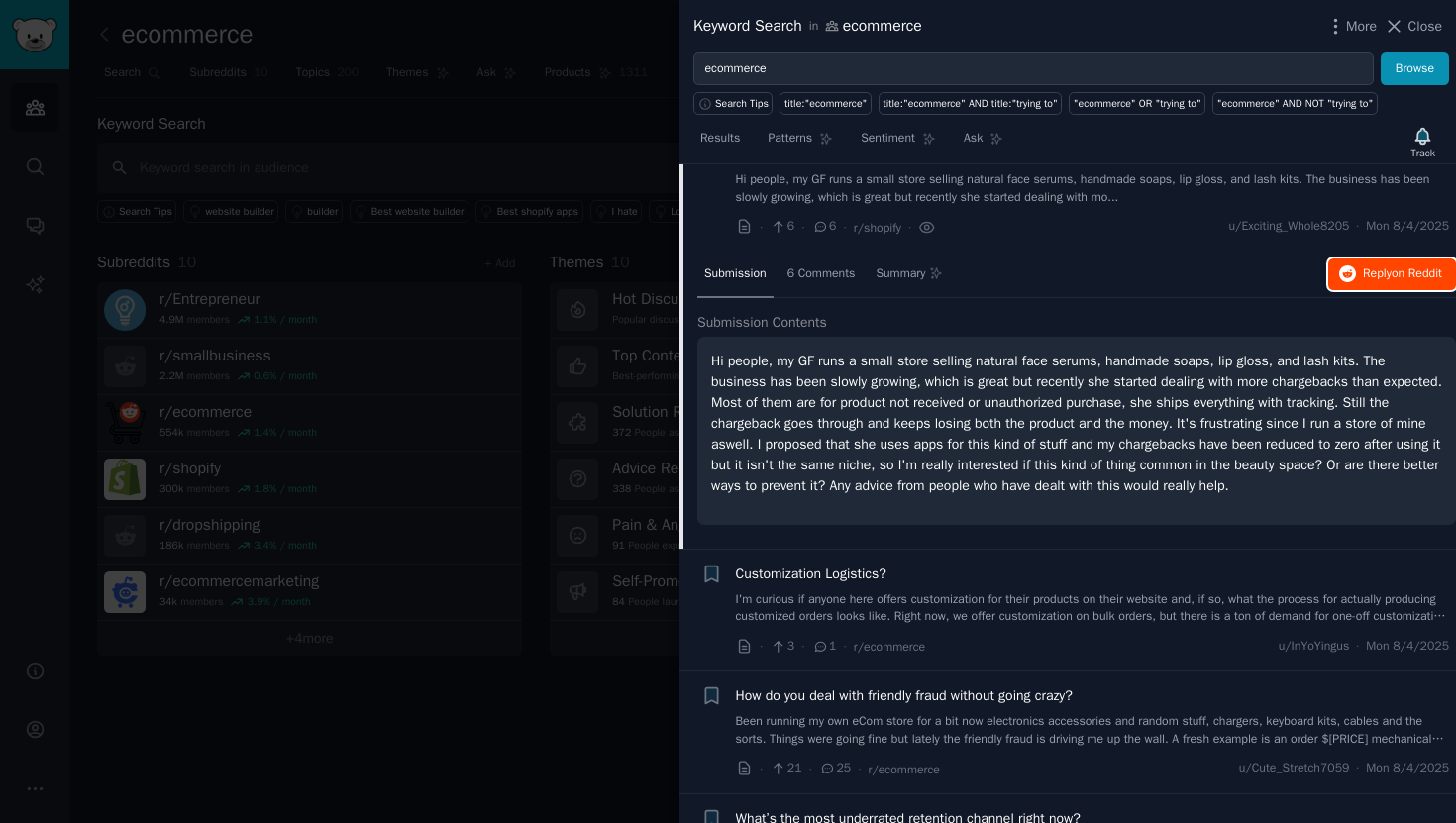 click on "Reply  on Reddit" at bounding box center (1392, 274) 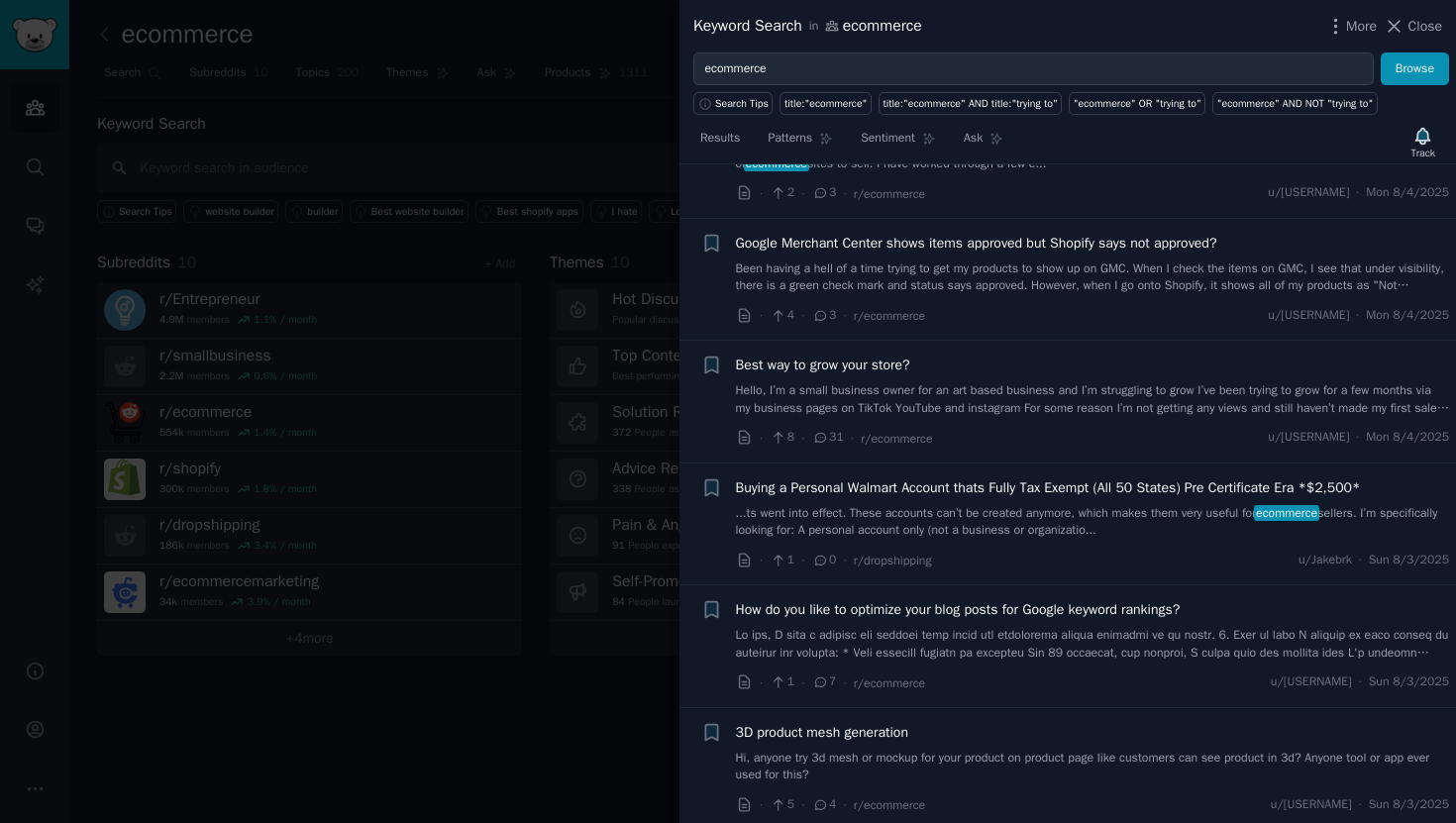 scroll, scrollTop: 5956, scrollLeft: 0, axis: vertical 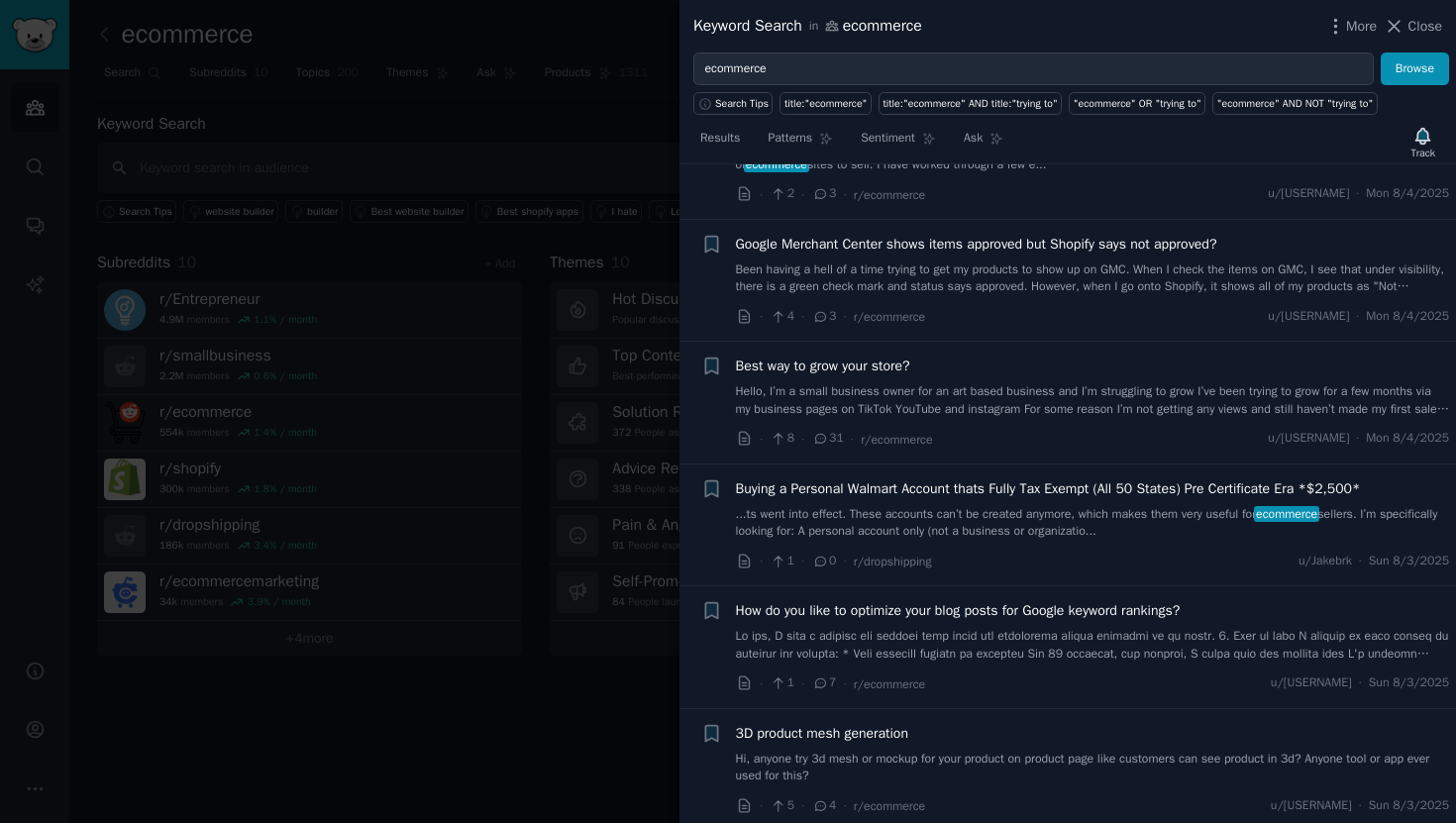 click on "Best way to grow your store?" at bounding box center (1092, 365) 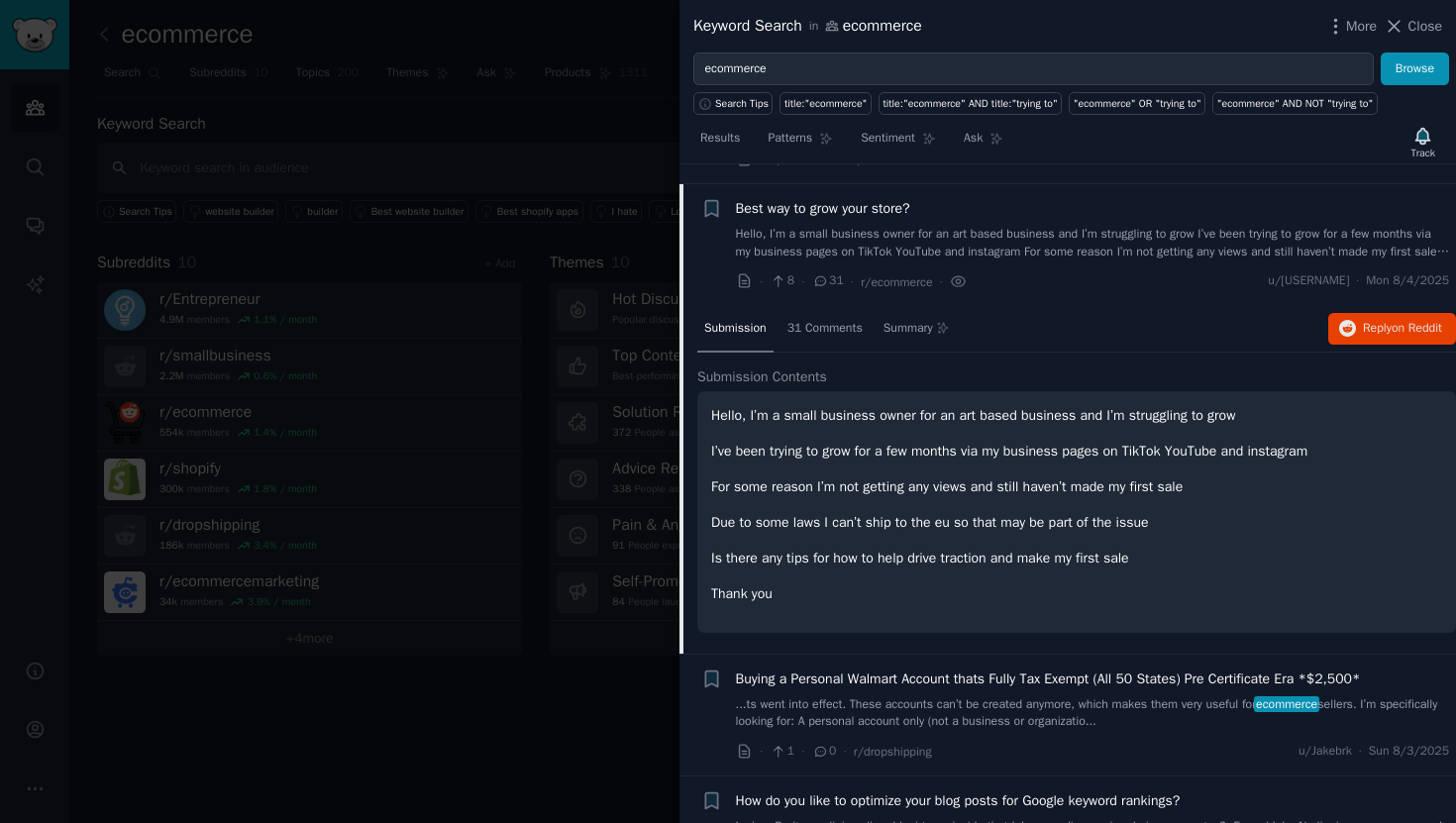 scroll, scrollTop: 5888, scrollLeft: 0, axis: vertical 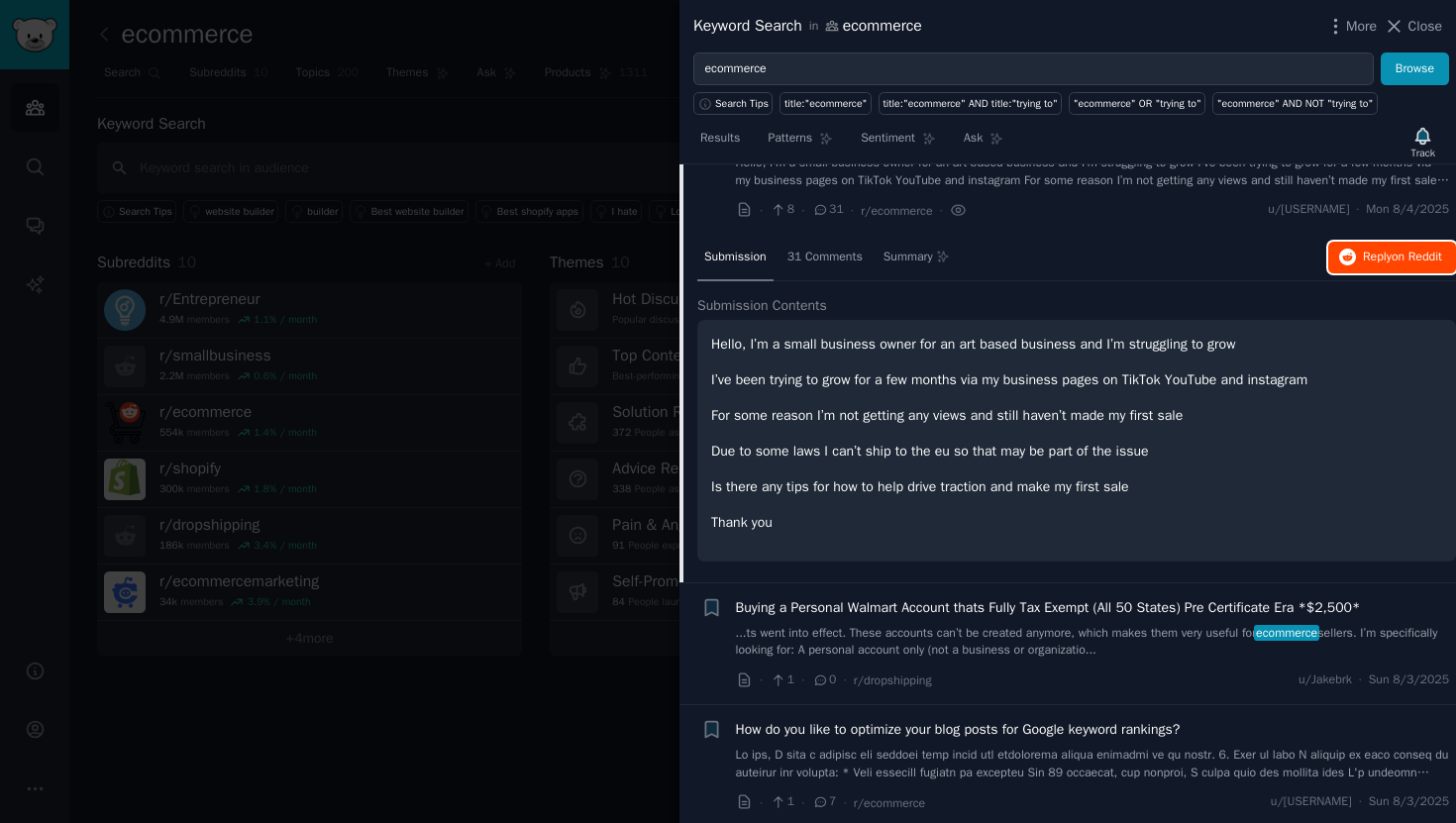 click on "Reply  on Reddit" at bounding box center [1403, 257] 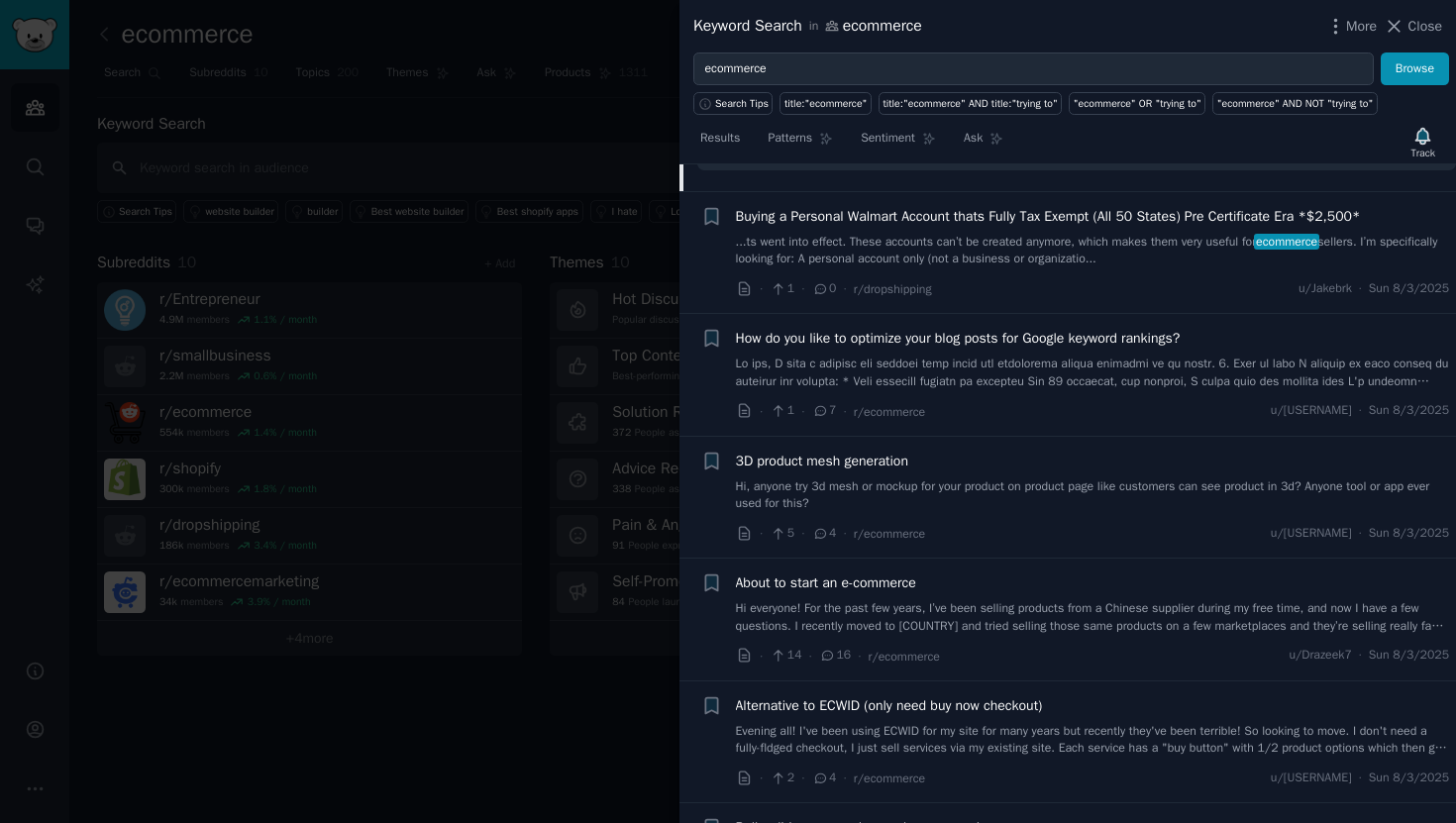 scroll, scrollTop: 6236, scrollLeft: 0, axis: vertical 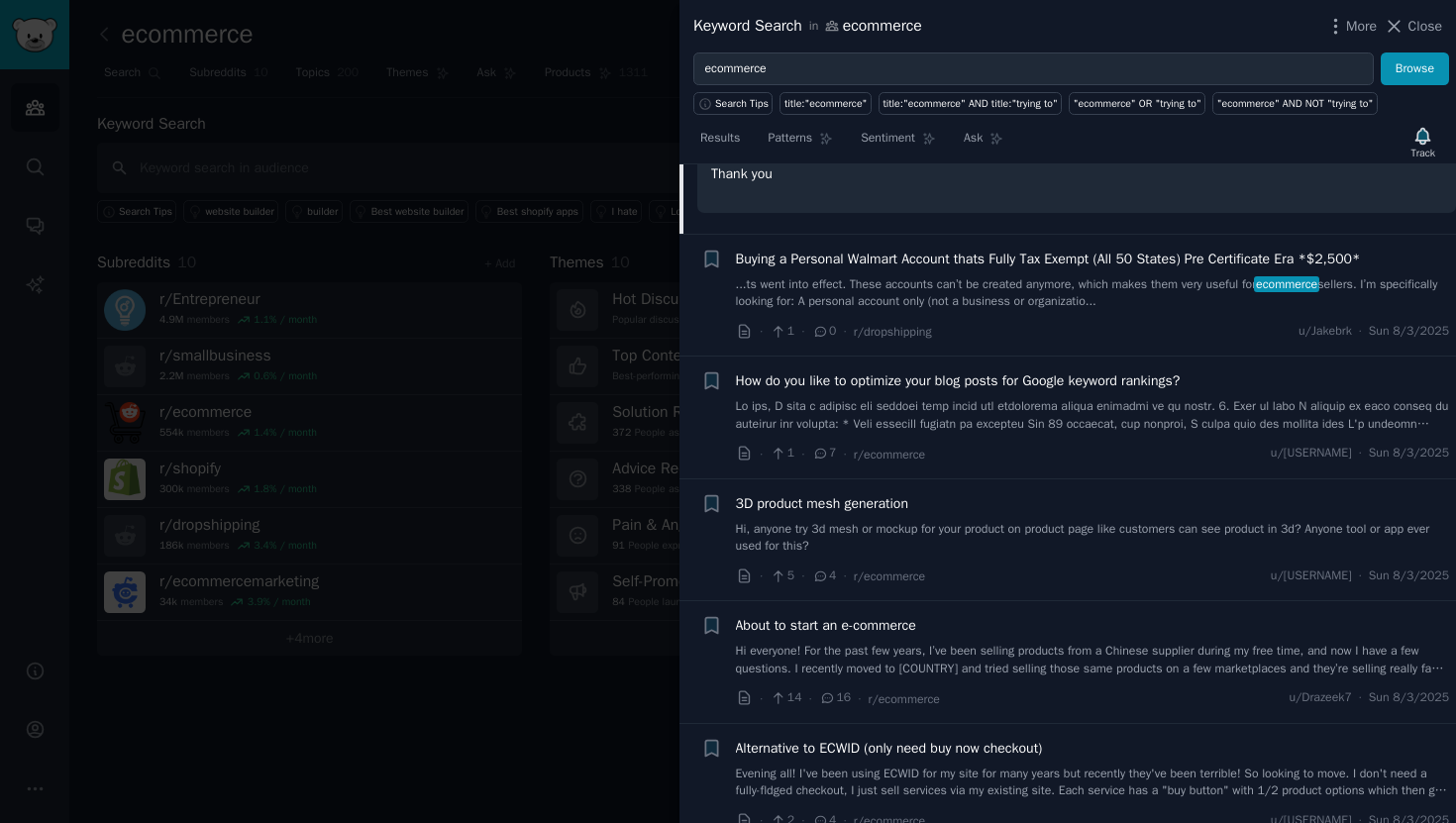 click at bounding box center [1092, 415] 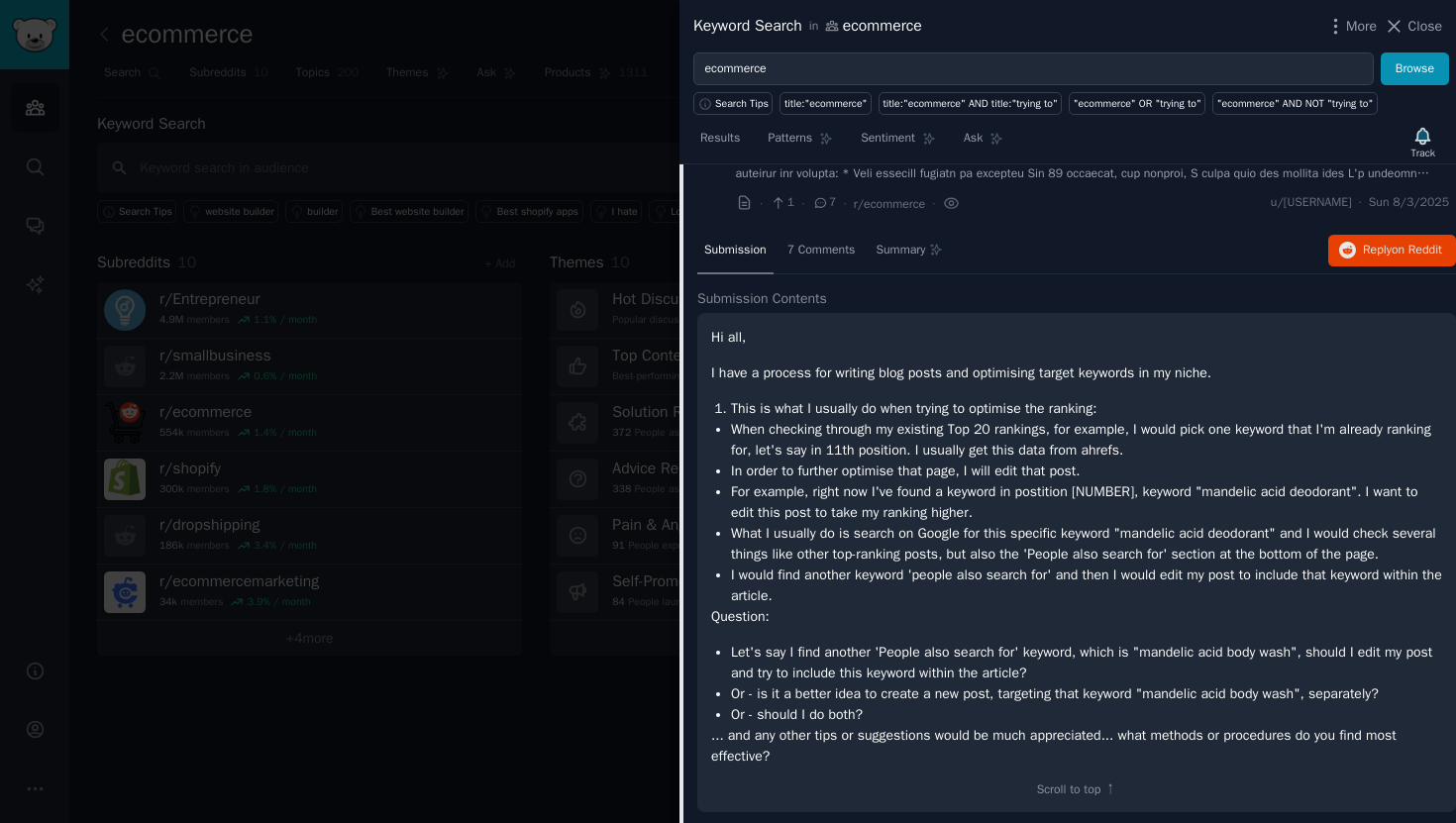 scroll, scrollTop: 6132, scrollLeft: 0, axis: vertical 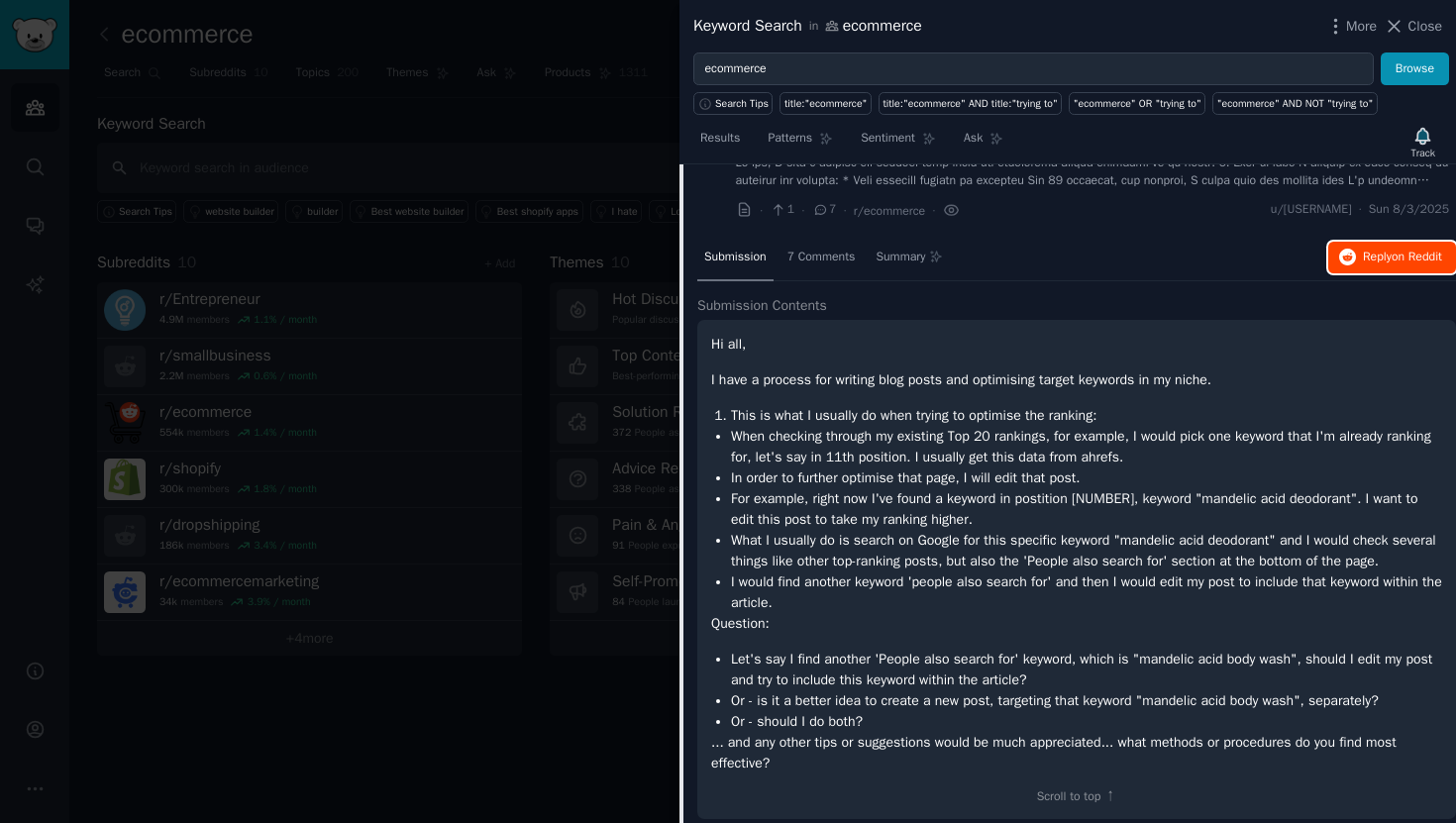 click on "Reply  on Reddit" at bounding box center (1392, 257) 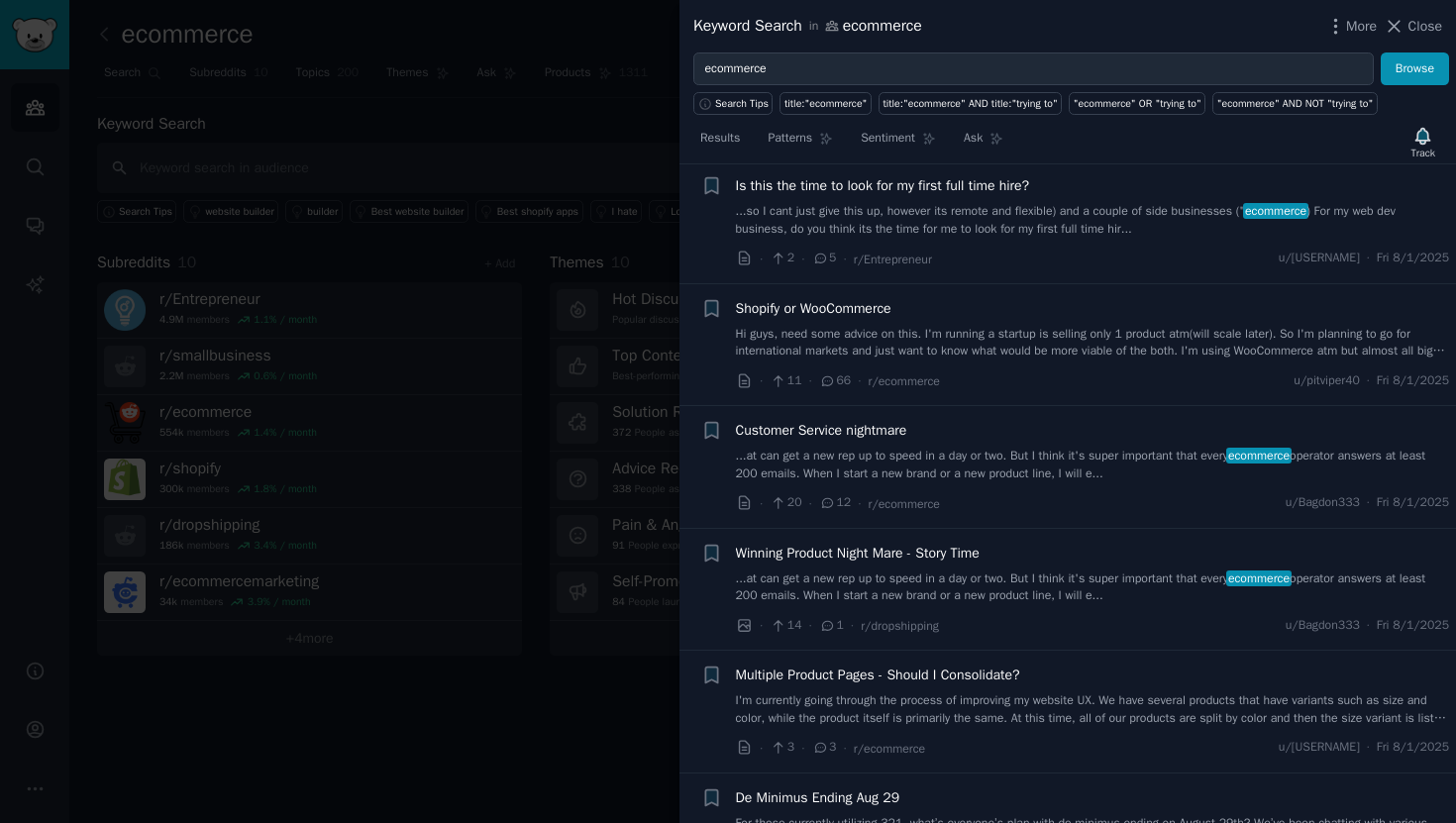 scroll, scrollTop: 9671, scrollLeft: 0, axis: vertical 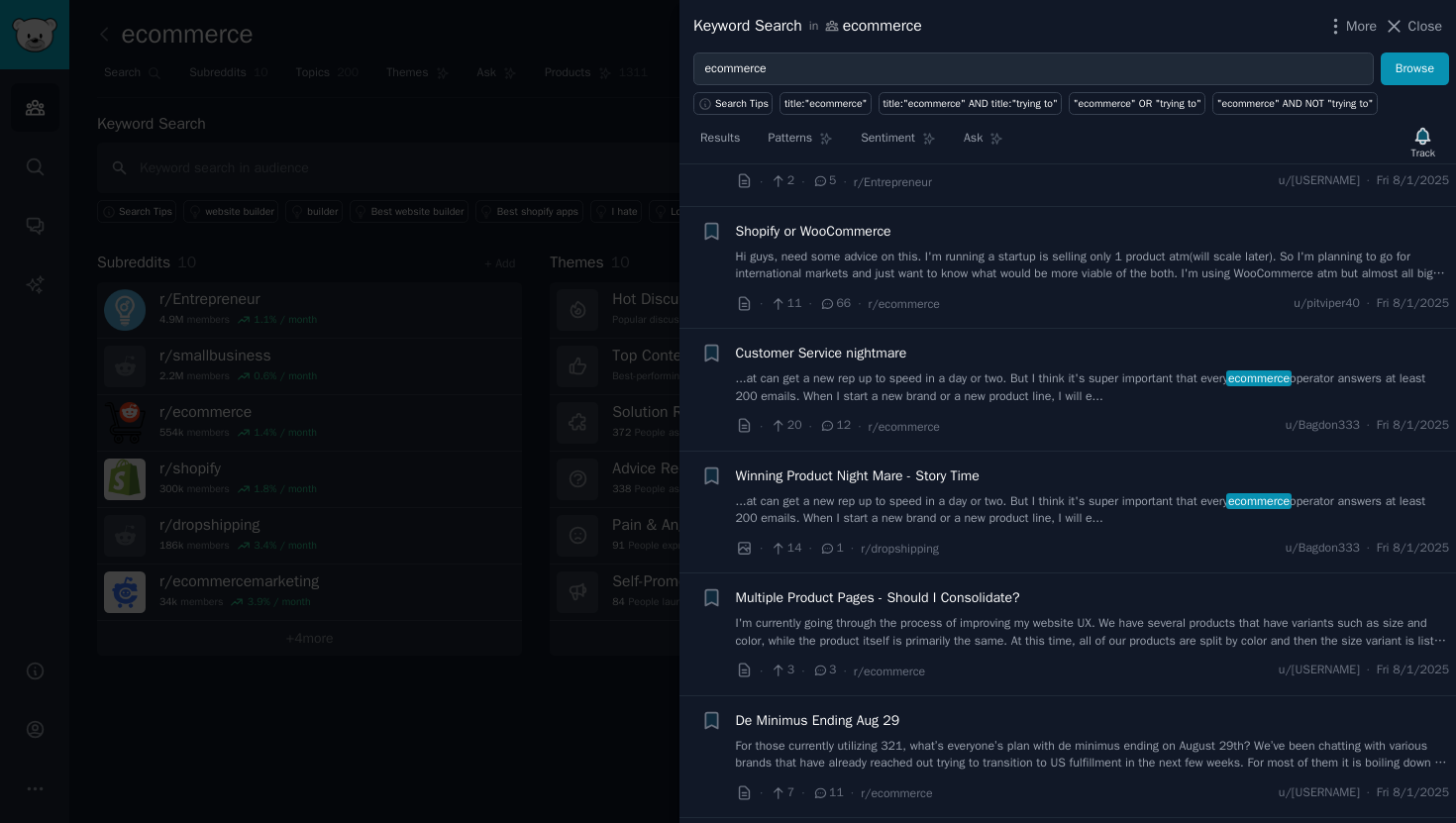 click on "Hi guys, need some advice on this. I'm running a startup is selling only 1 product atm(will scale later). So I'm planning to go for international markets and just want to know what would be more viable of the both. I'm using WooCommerce atm but almost all big brands are using shopify. Just wanted to know if the basic plan of shopify would be enough." at bounding box center [1092, 265] 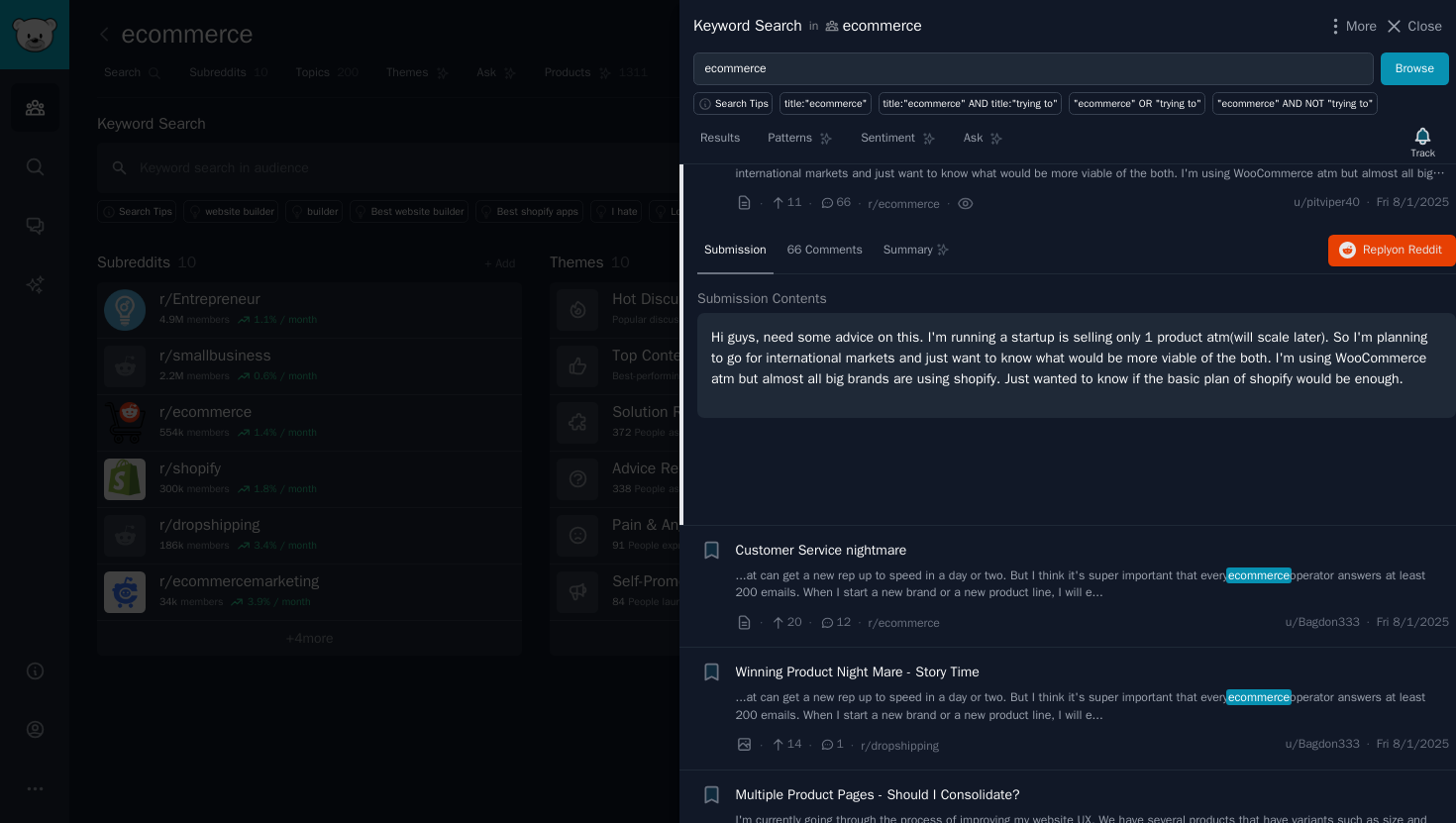 scroll, scrollTop: 9177, scrollLeft: 0, axis: vertical 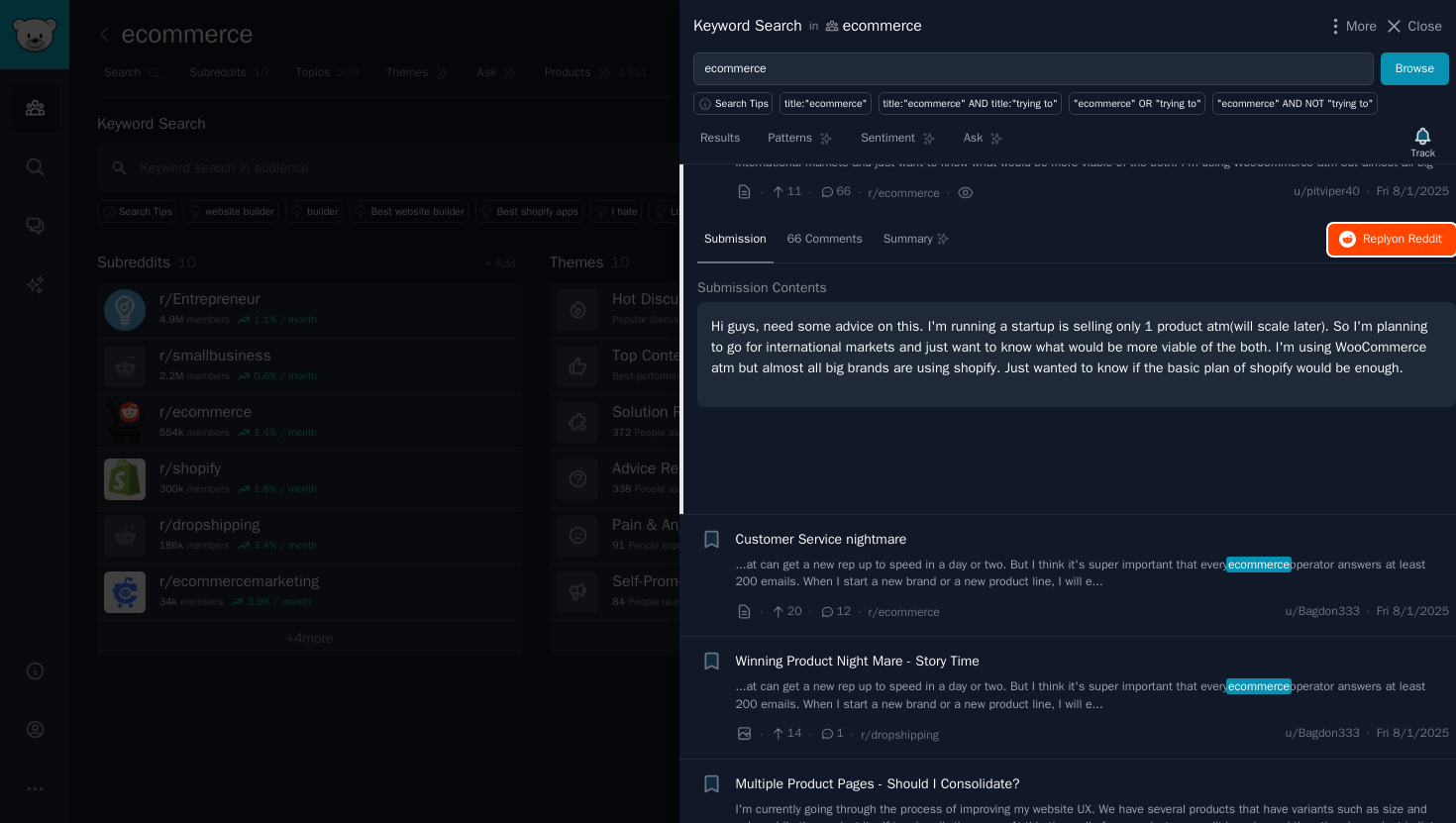 click on "on Reddit" at bounding box center [1416, 239] 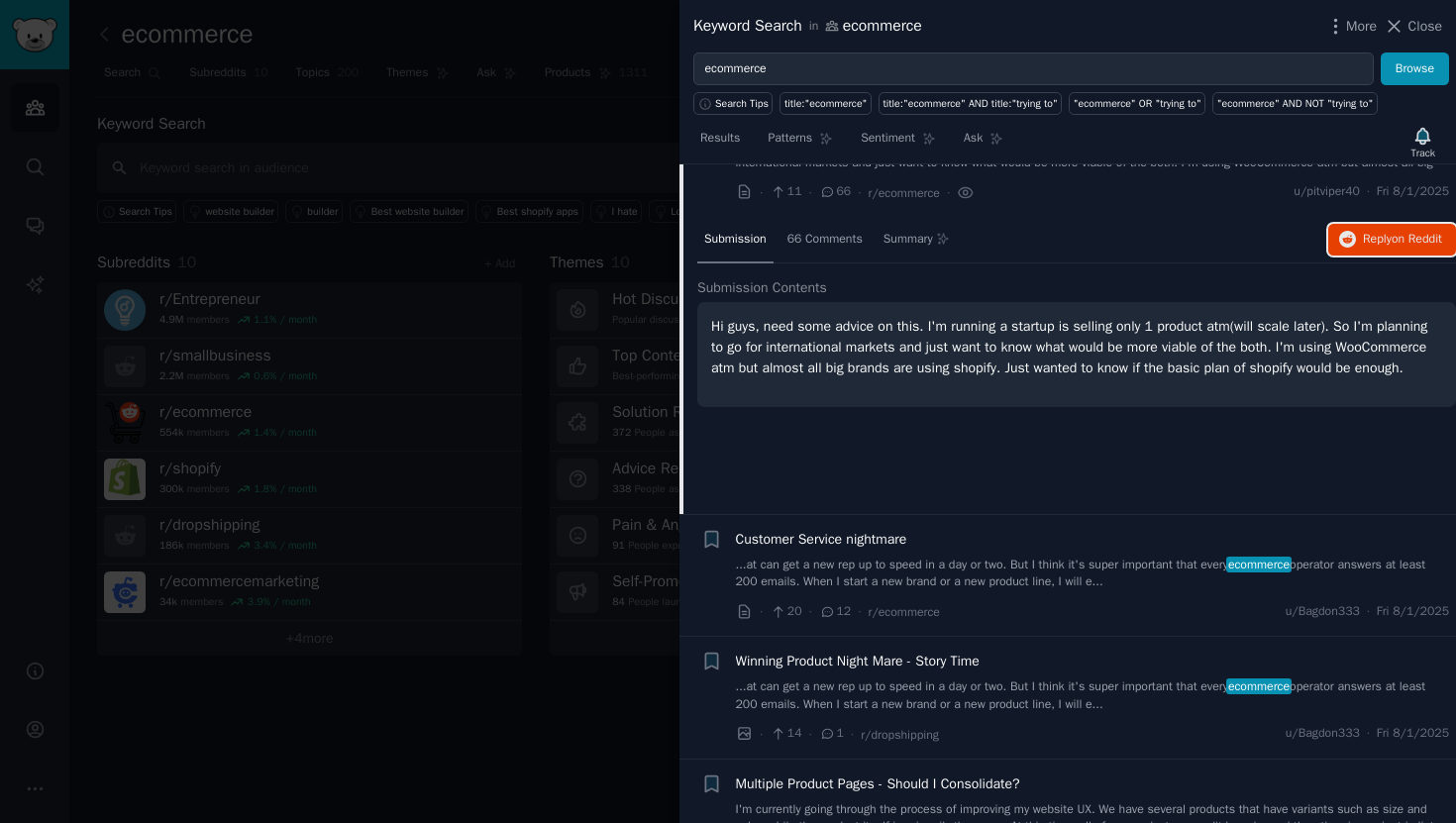 scroll, scrollTop: 9425, scrollLeft: 0, axis: vertical 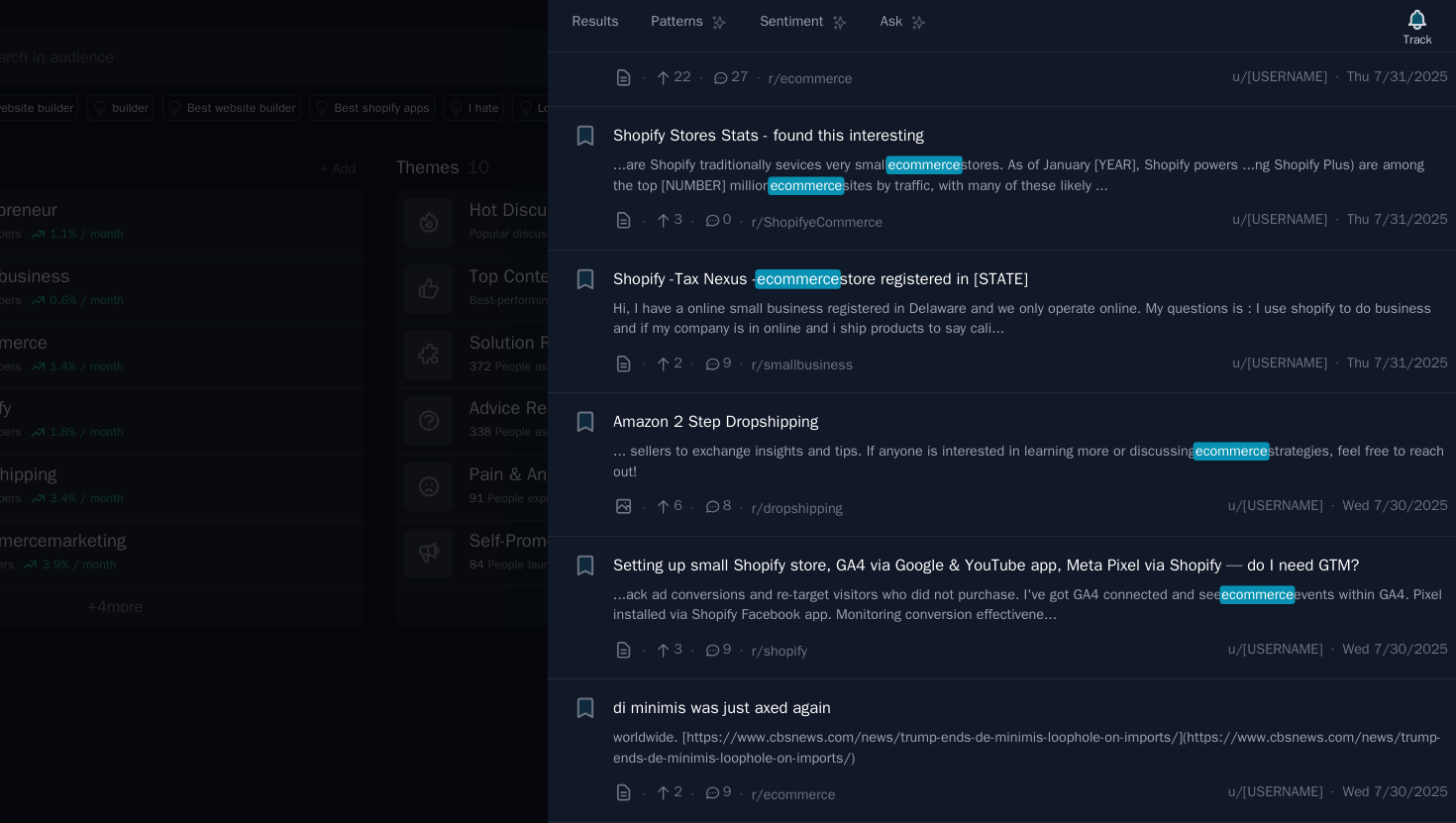 click at bounding box center (728, 411) 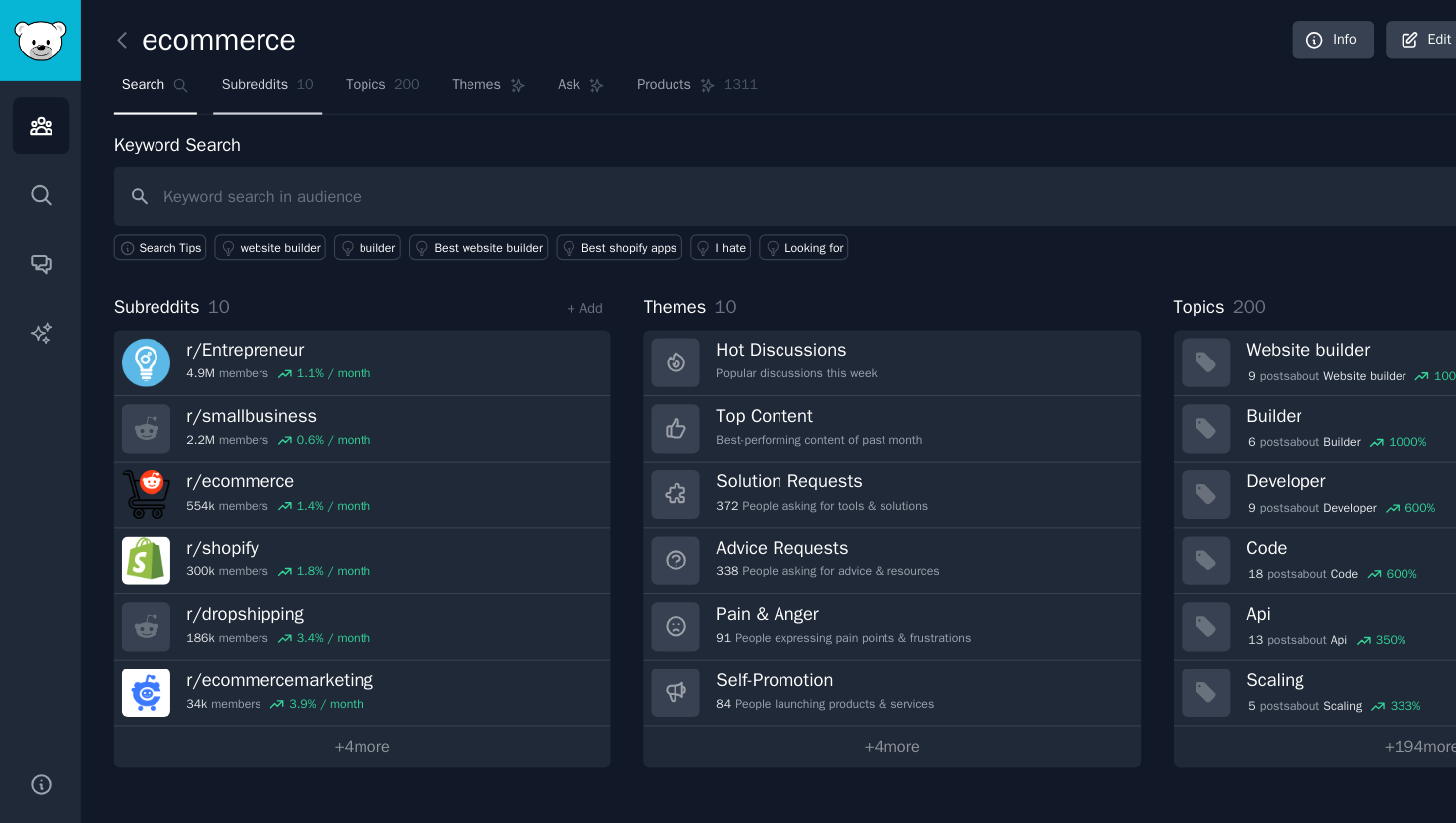 click on "Subreddits 10" at bounding box center [228, 77] 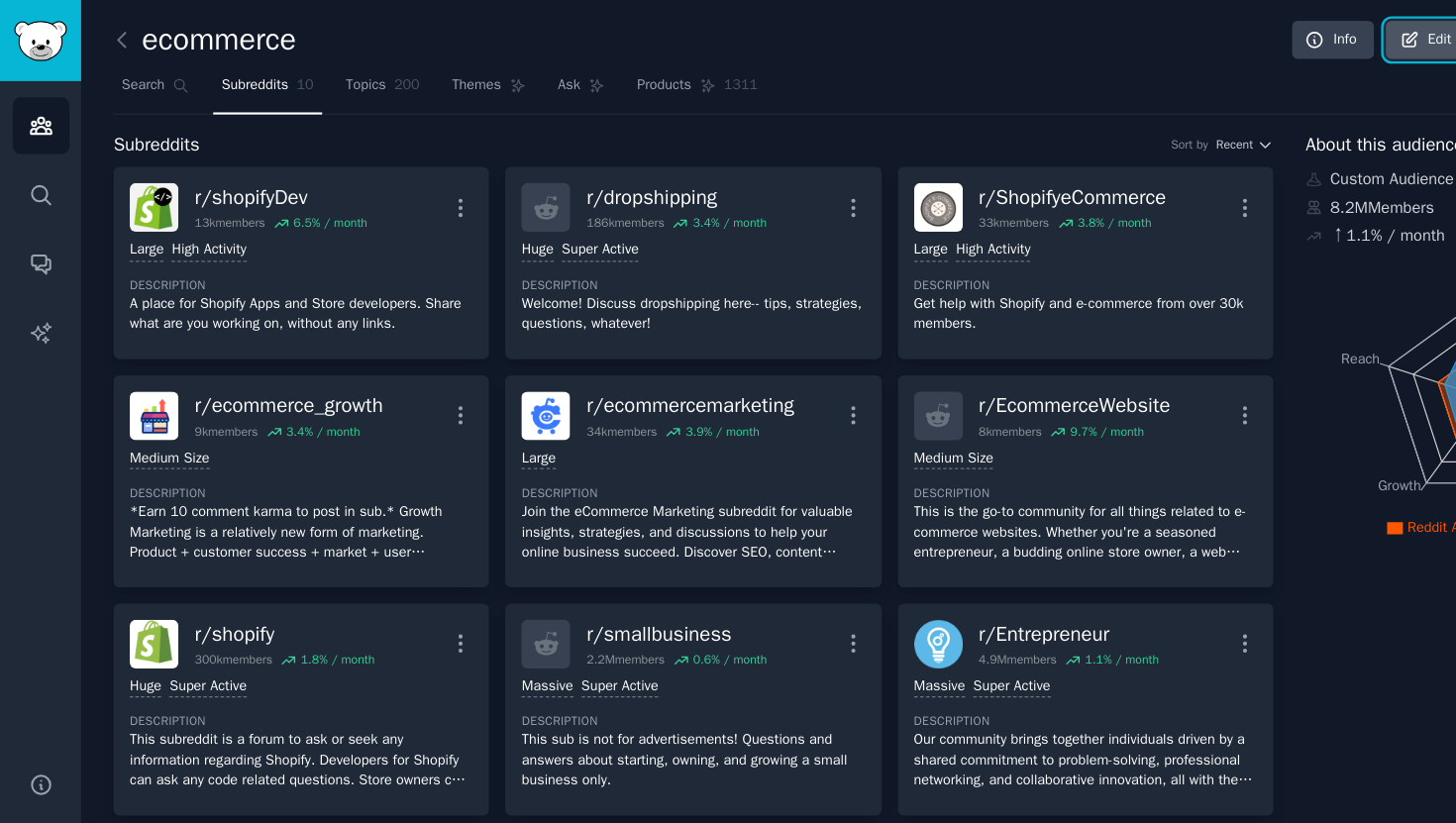 click on "Edit" at bounding box center (1219, 35) 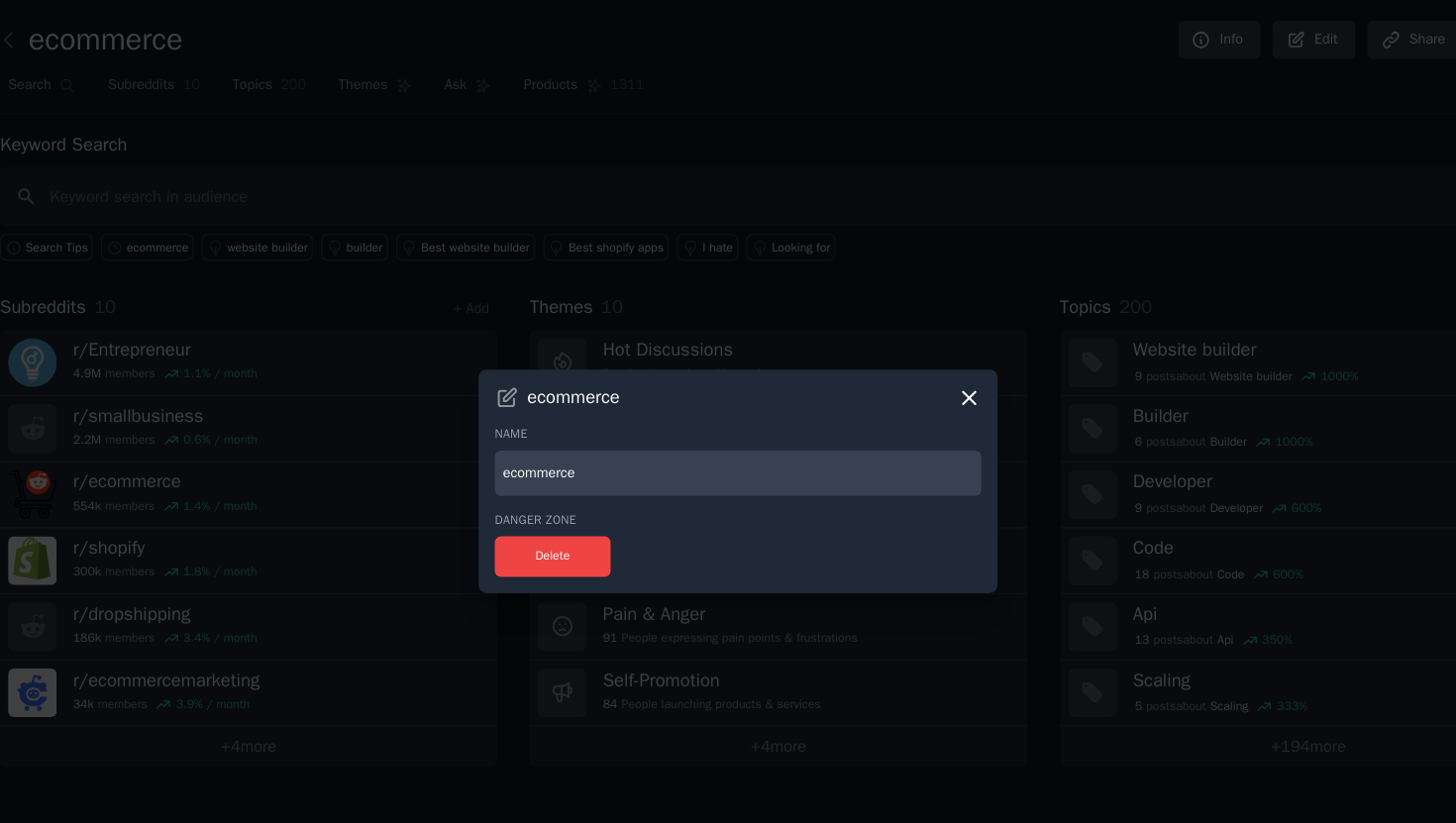 click on "ecommerce Name ecommerce Danger Zone Delete" at bounding box center [728, 411] 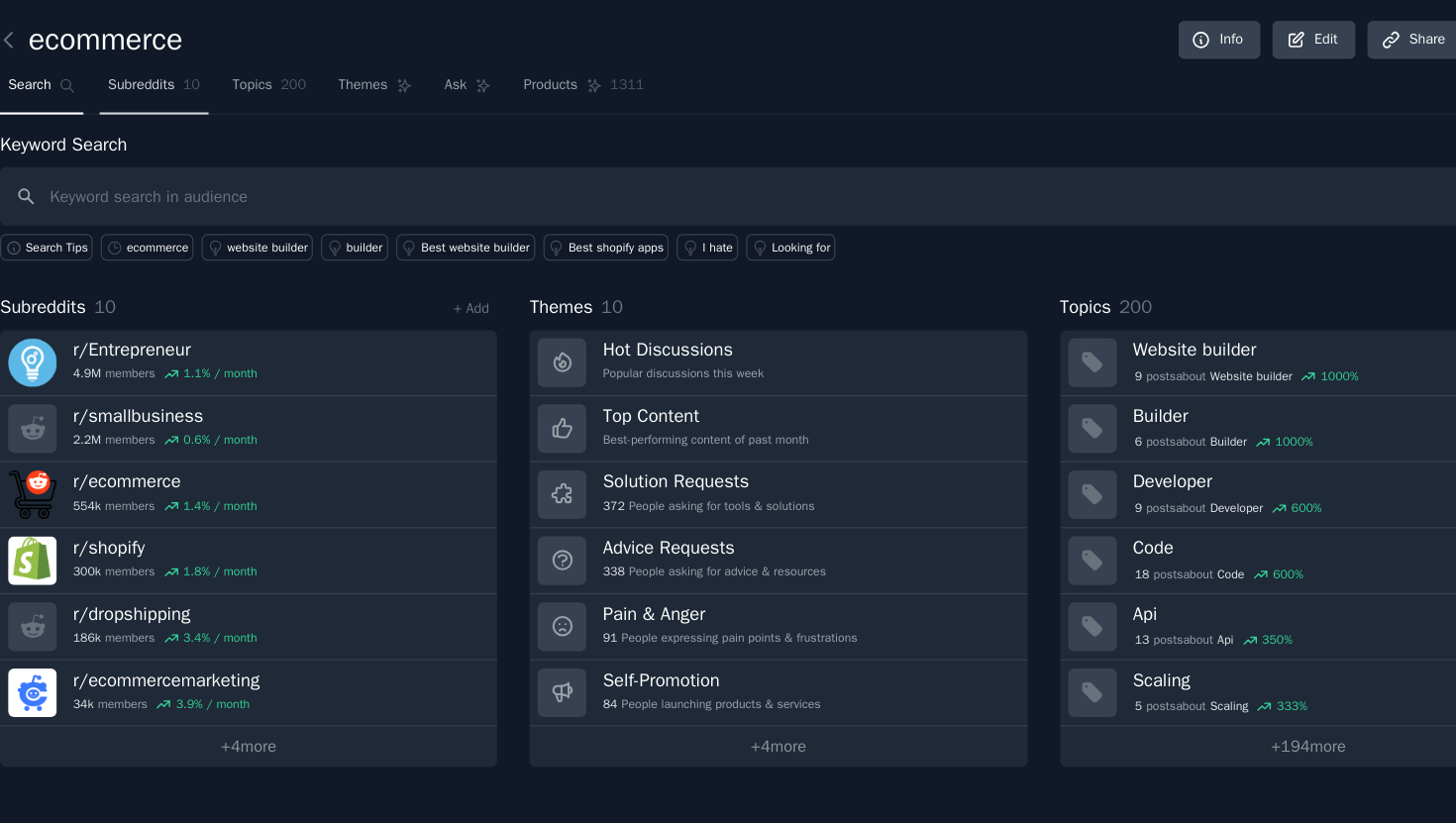 click on "Subreddits 10" at bounding box center [228, 77] 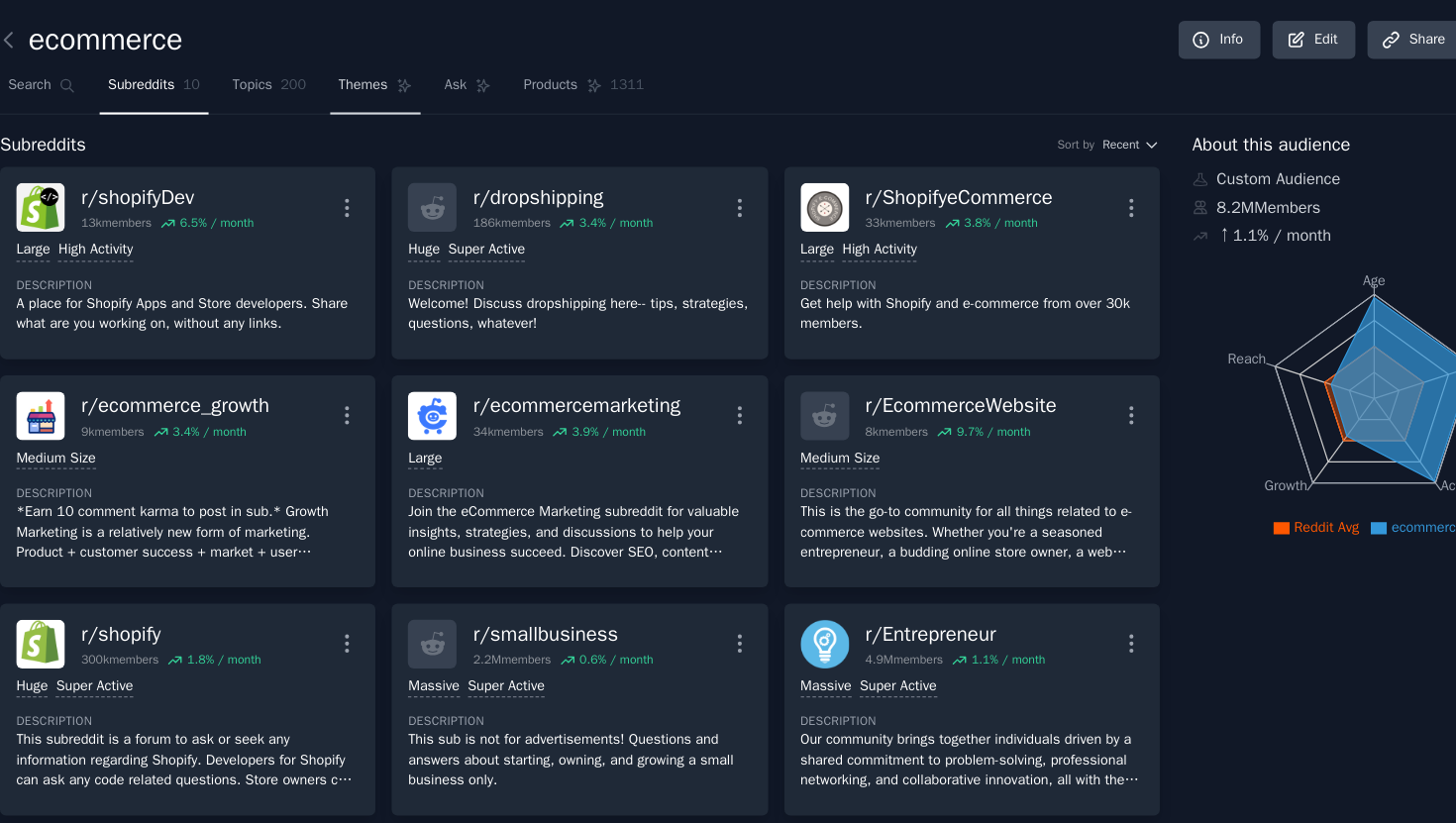 click on "Themes" at bounding box center (407, 73) 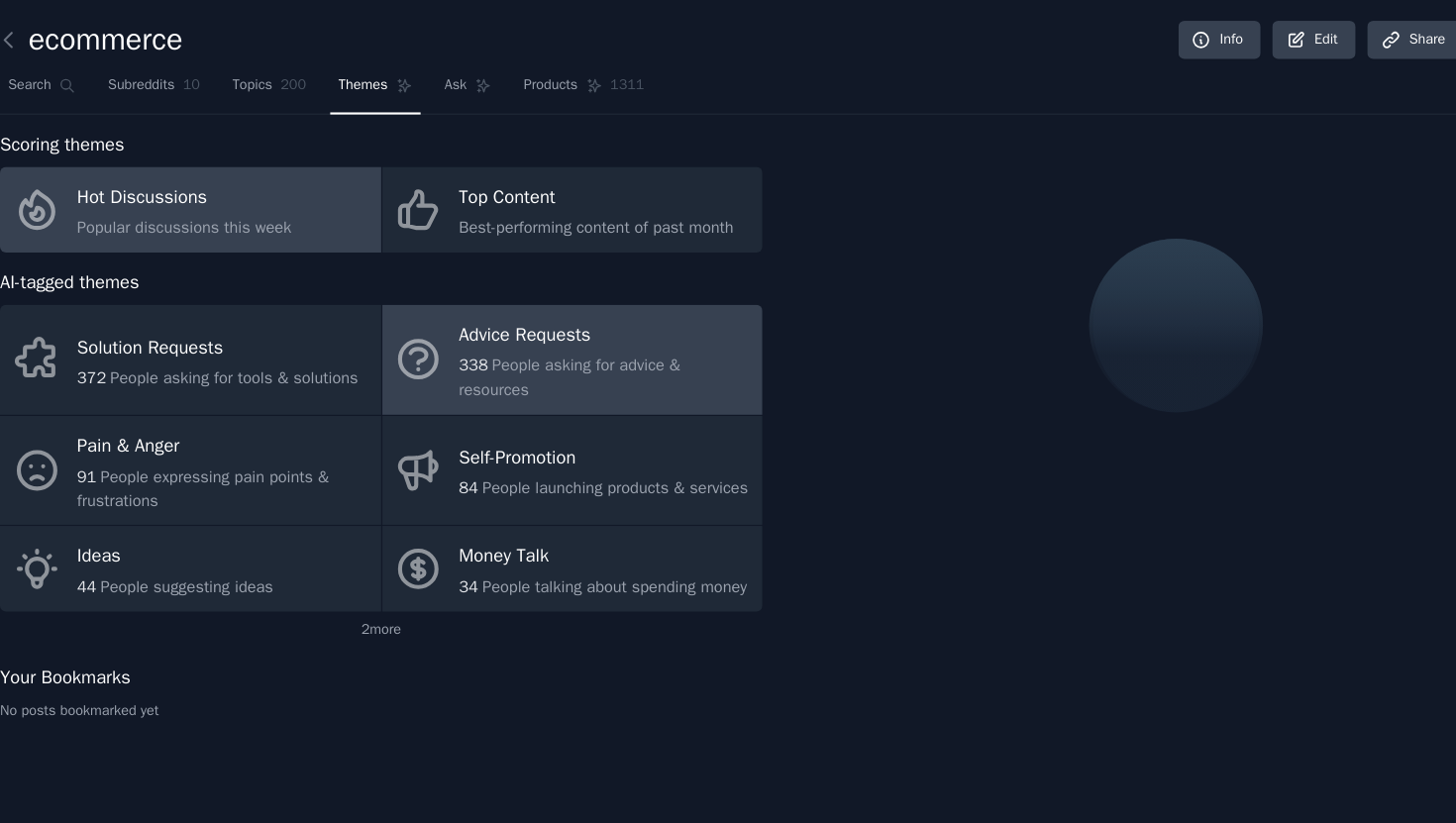 click on "People asking for advice & resources" at bounding box center [583, 323] 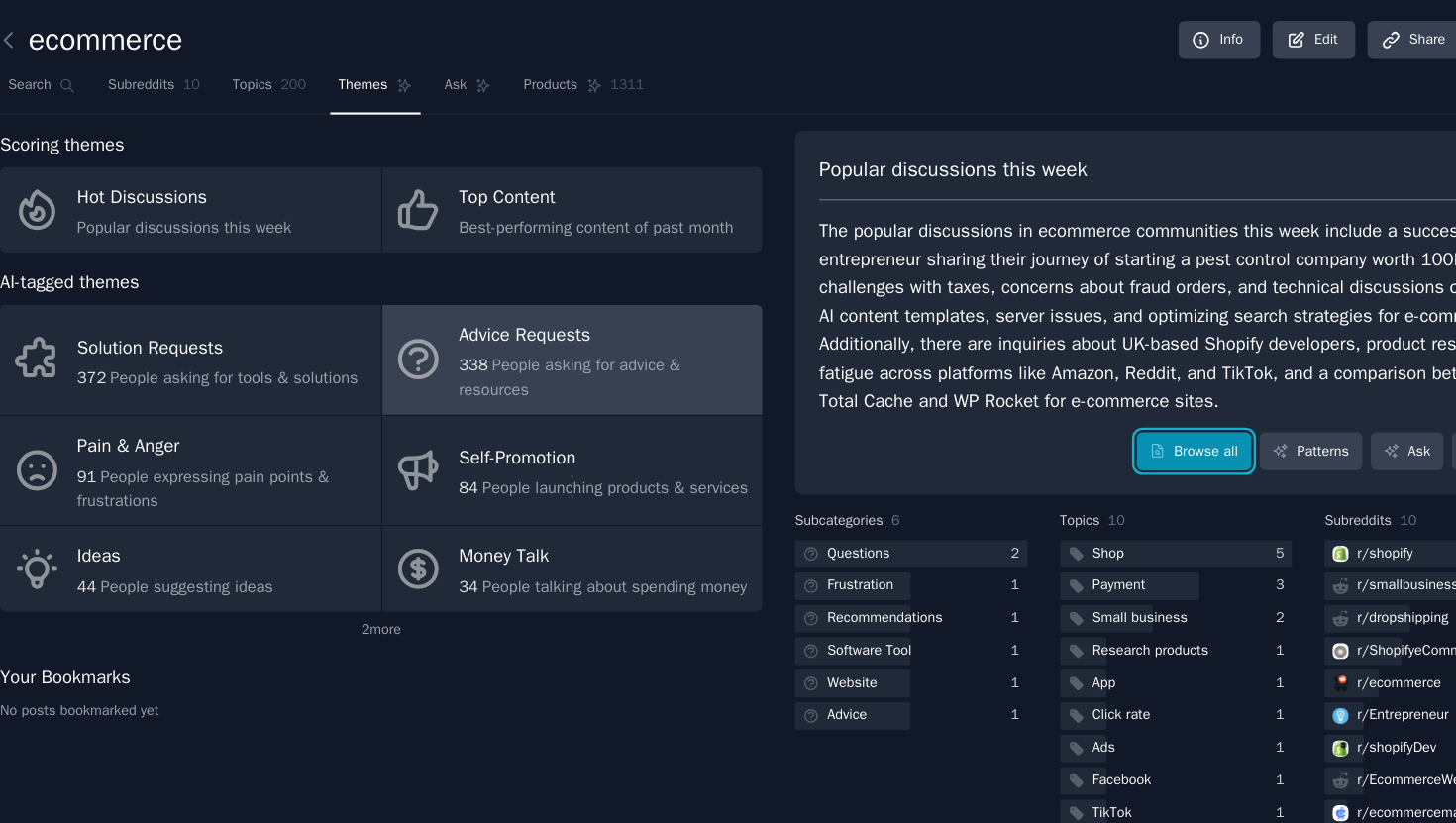 click on "Browse all" at bounding box center (1117, 386) 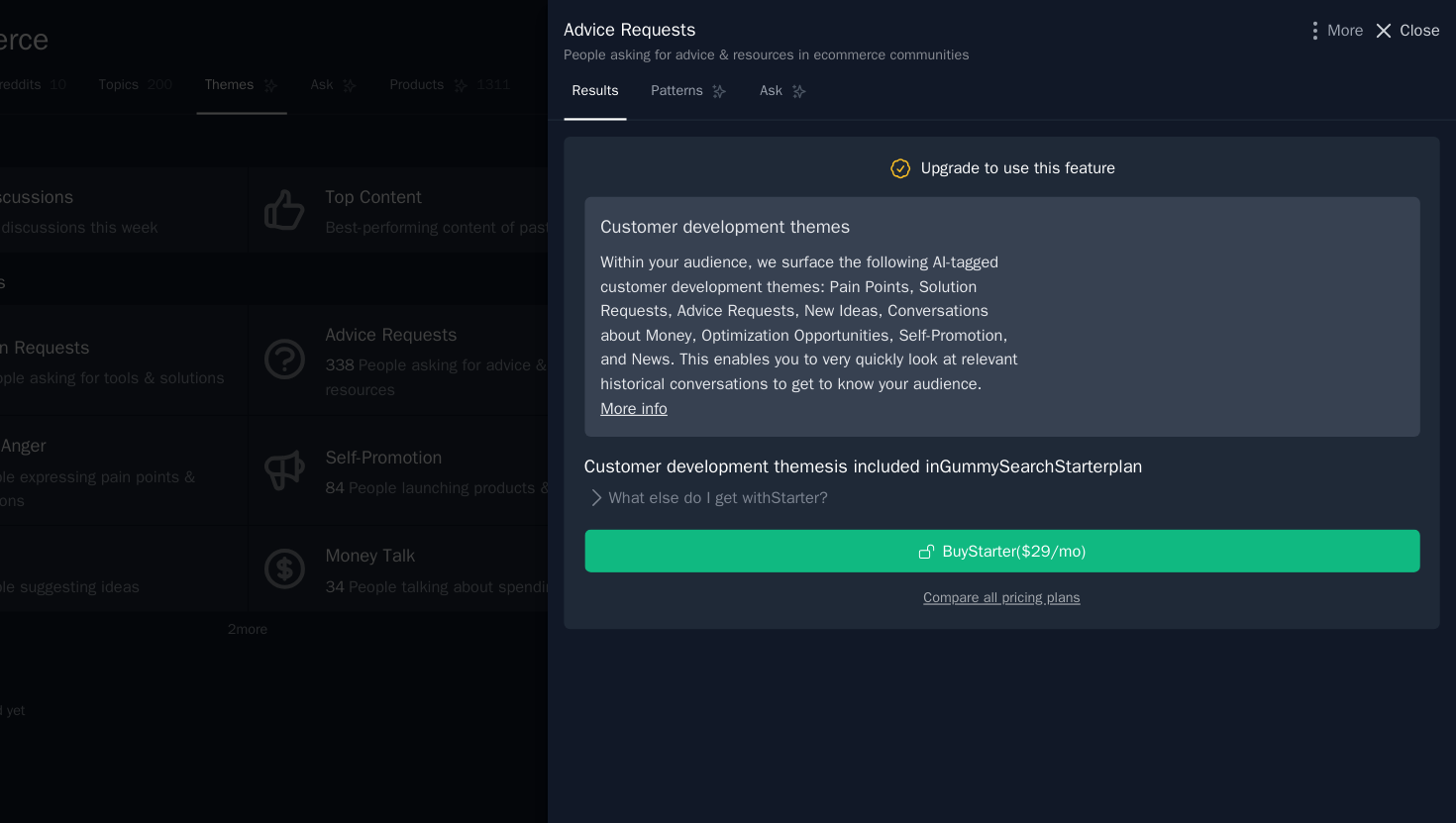 click on "Close" at bounding box center [1412, 26] 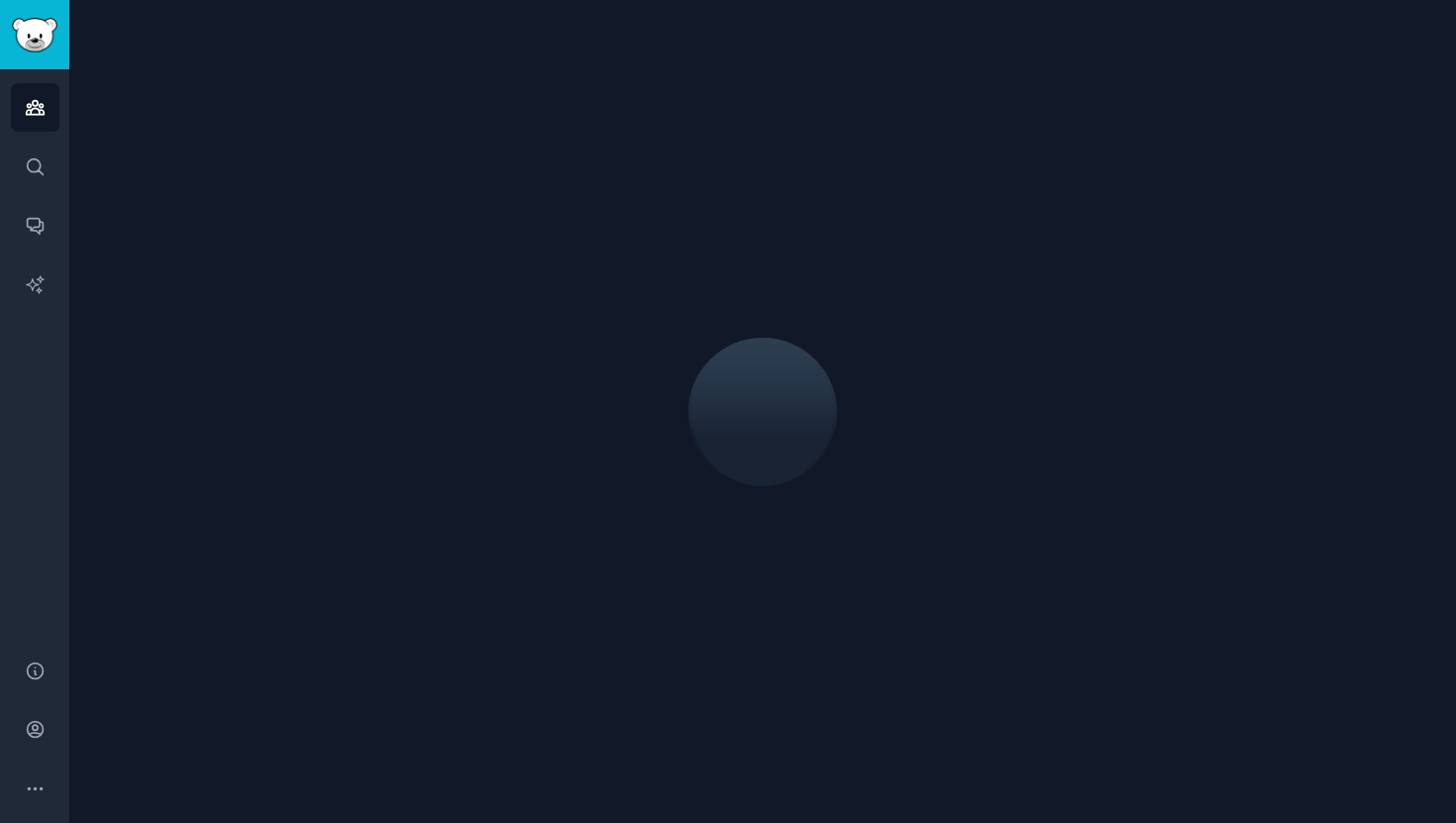 scroll, scrollTop: 0, scrollLeft: 0, axis: both 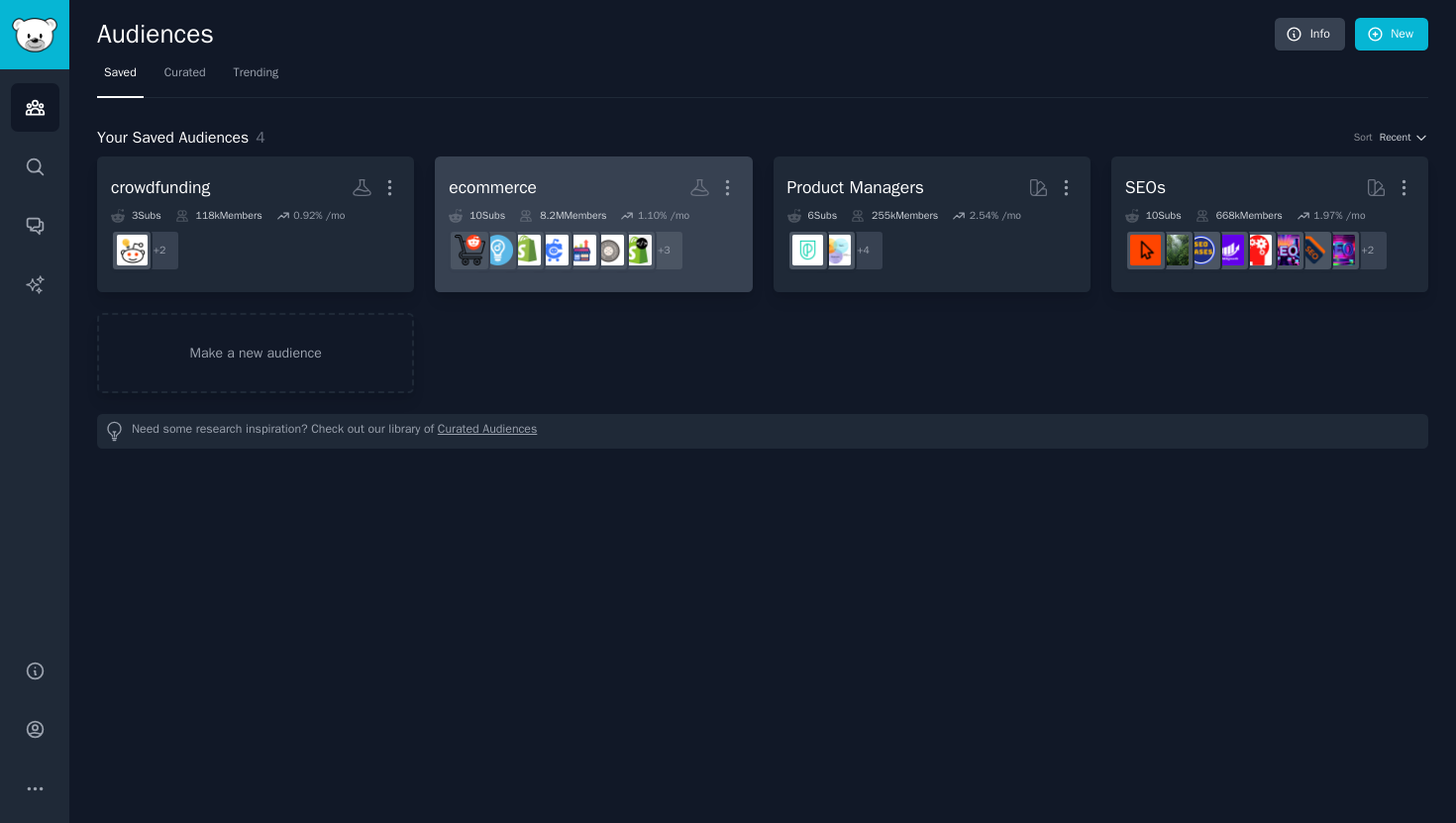 click on "ecommerce More" at bounding box center (593, 187) 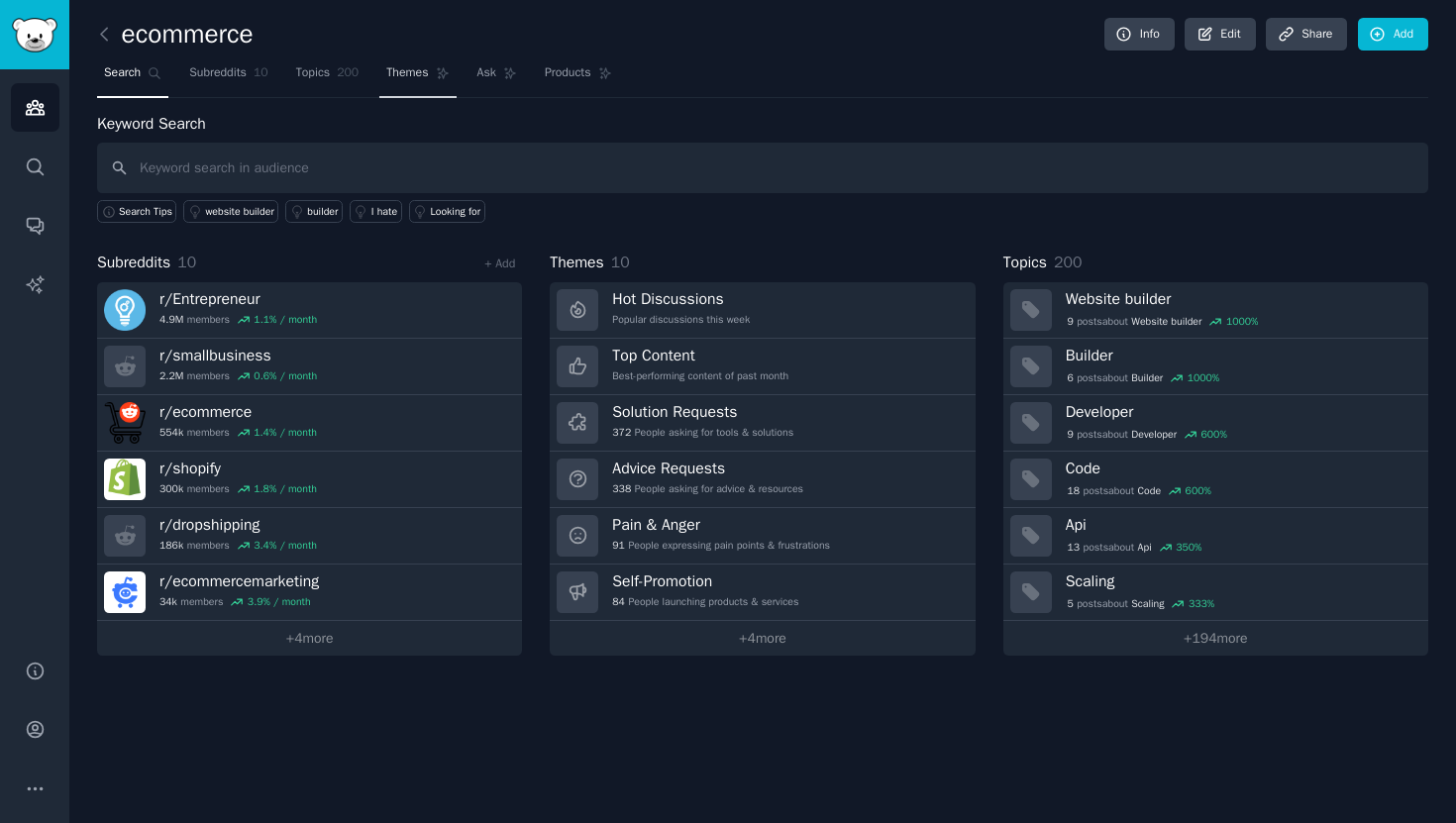 click on "Themes" at bounding box center (407, 73) 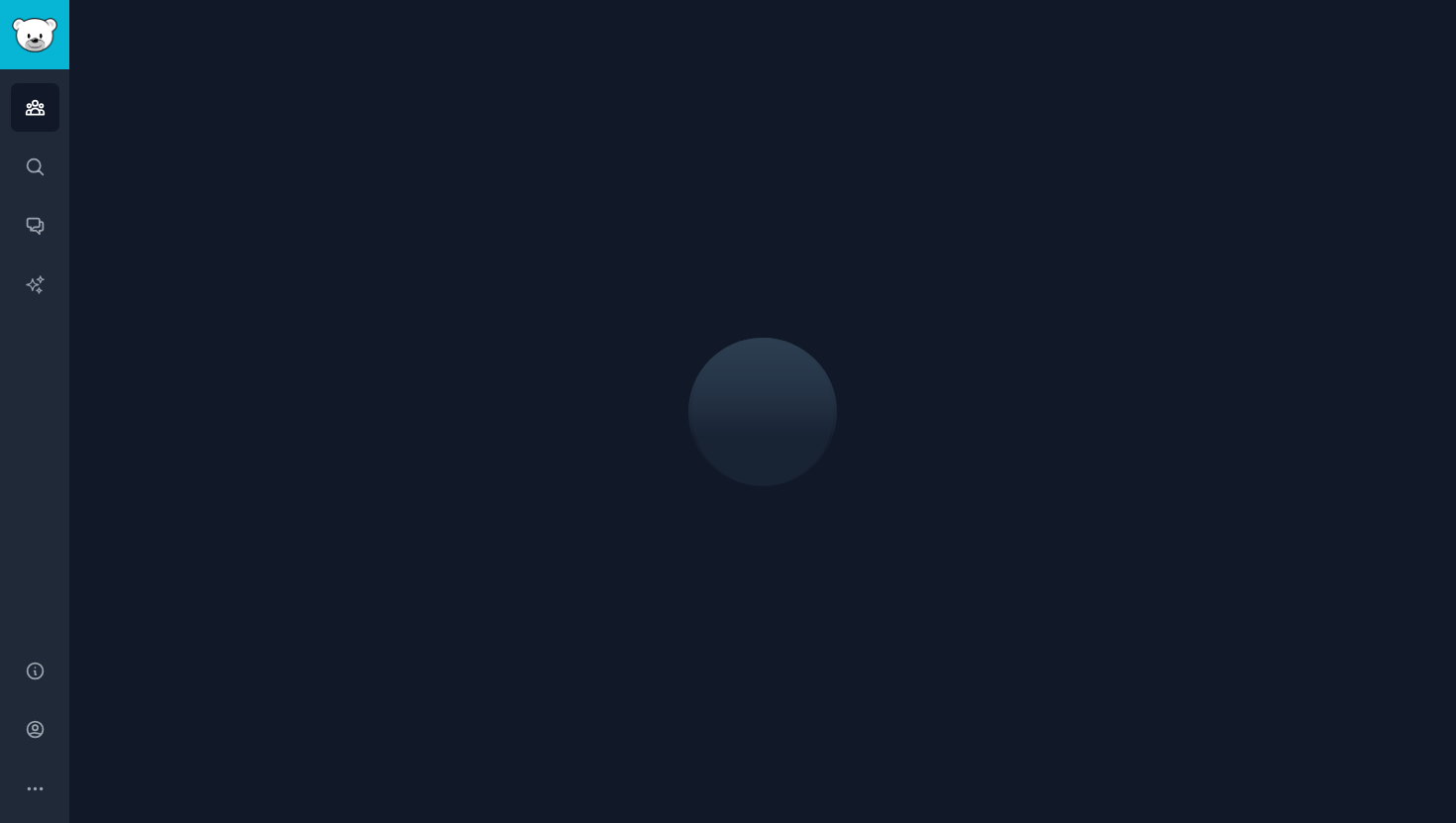 scroll, scrollTop: 0, scrollLeft: 0, axis: both 